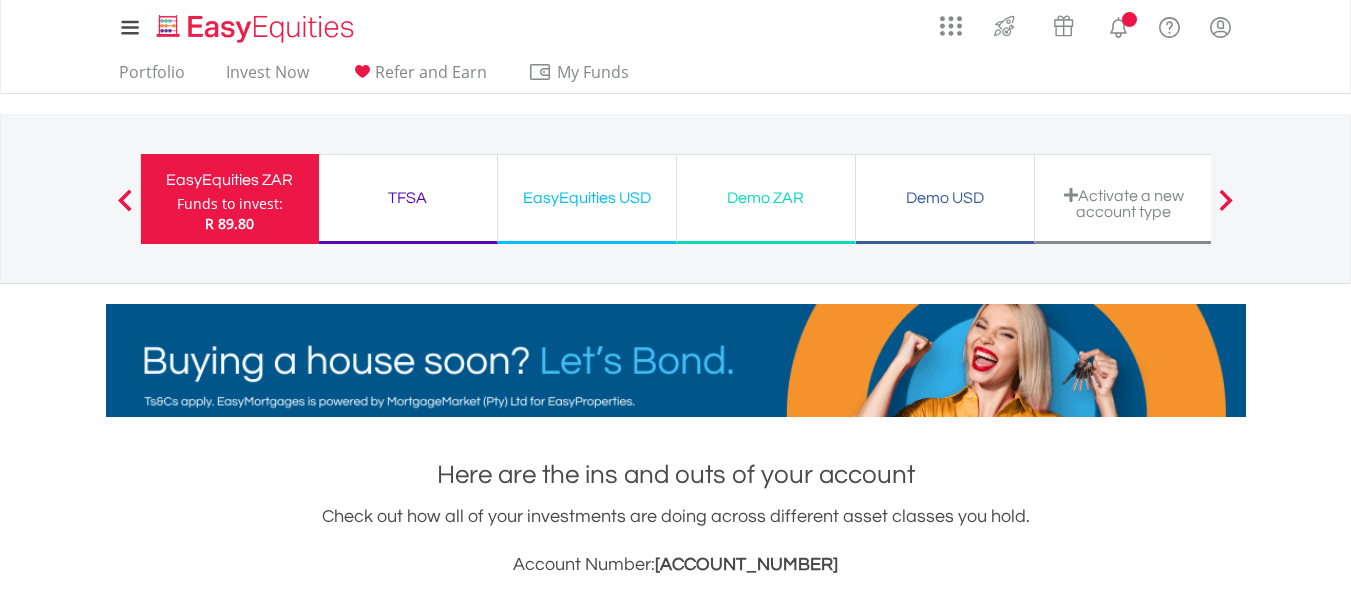 scroll, scrollTop: 144, scrollLeft: 0, axis: vertical 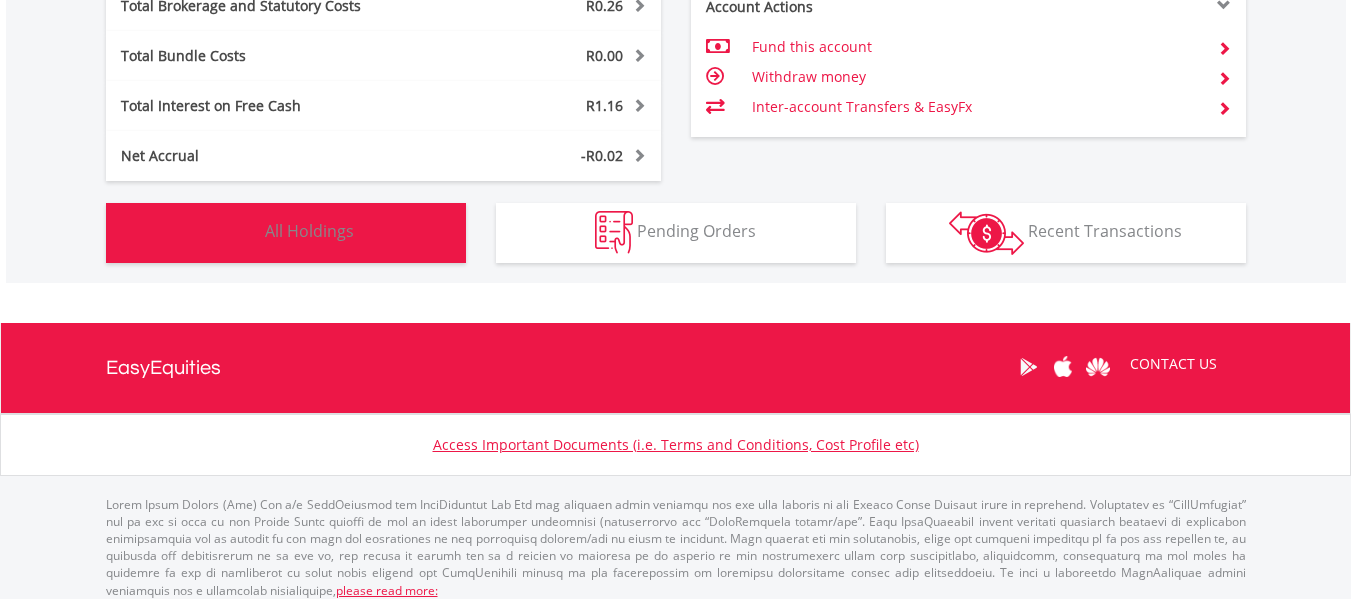 click on "Holdings
All Holdings" at bounding box center [286, 233] 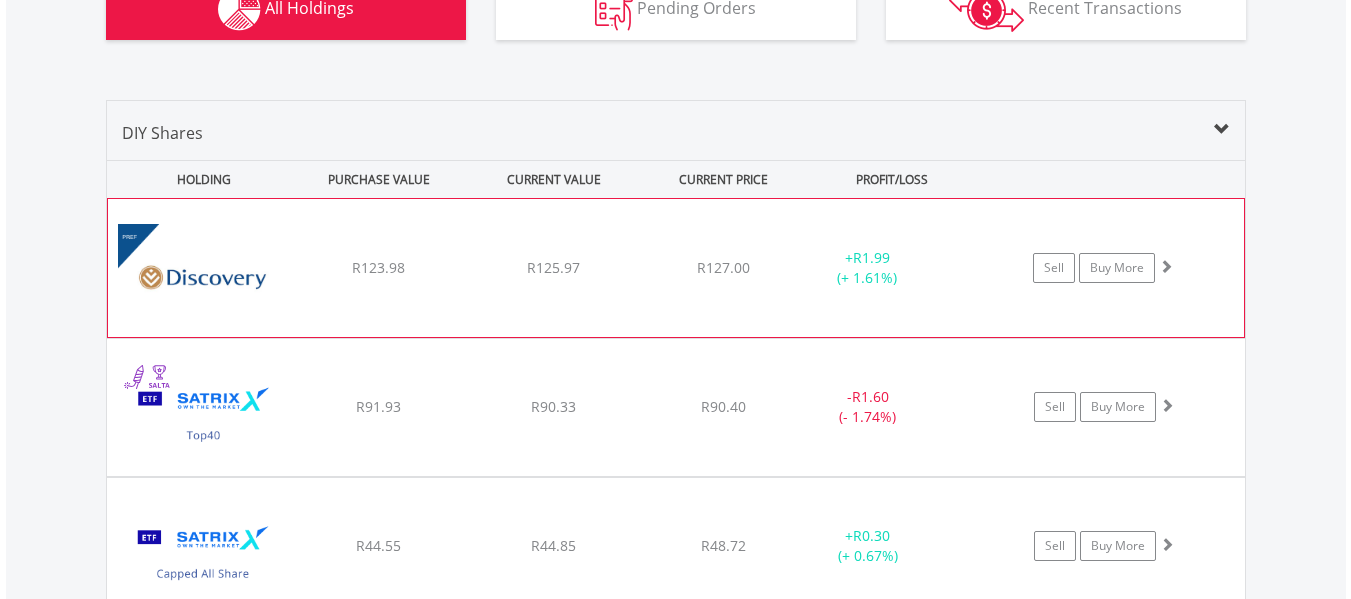 scroll, scrollTop: 1523, scrollLeft: 0, axis: vertical 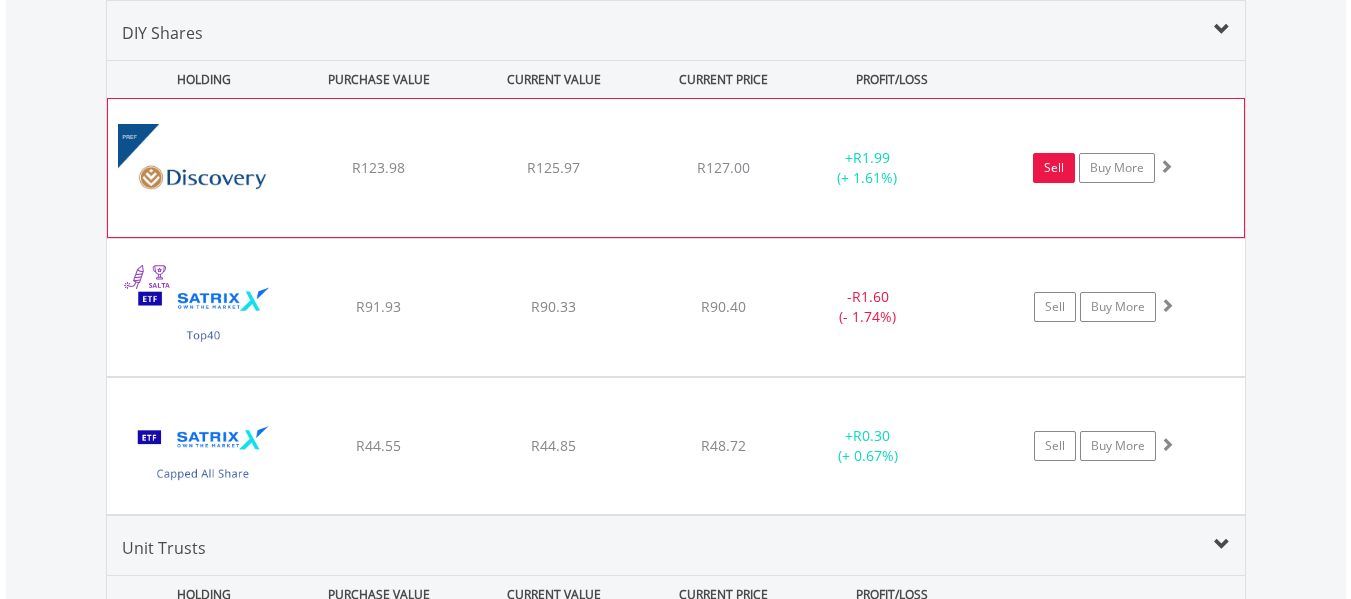 click on "Sell" at bounding box center [1054, 168] 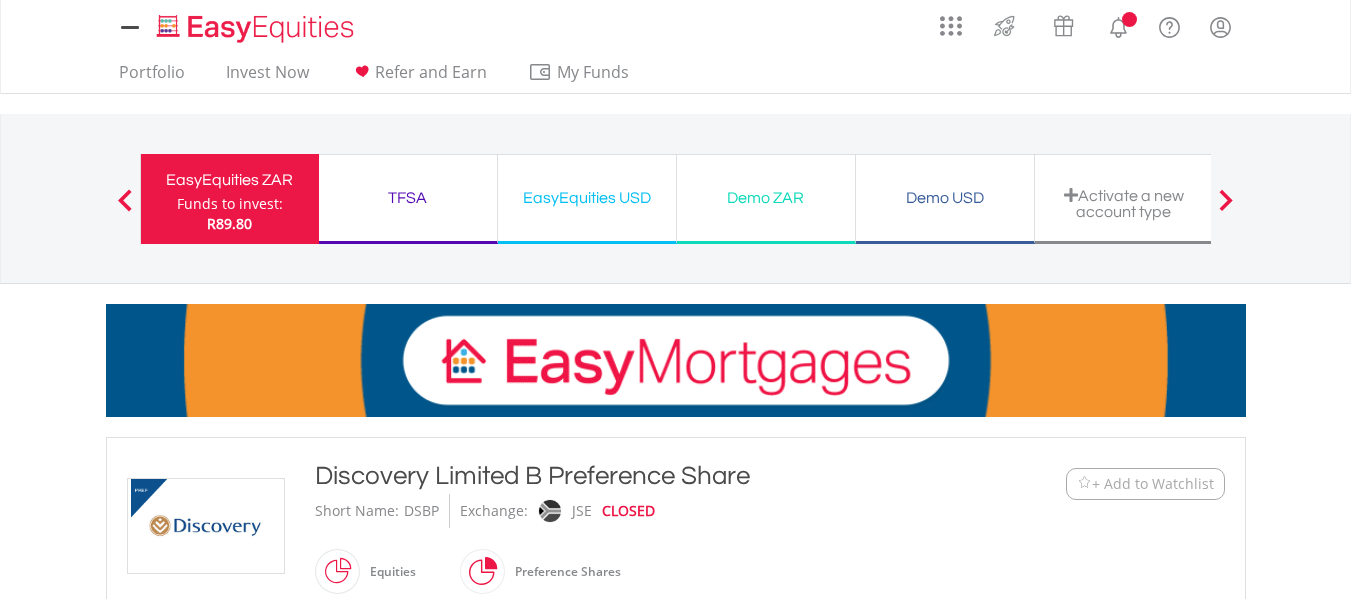 scroll, scrollTop: 0, scrollLeft: 0, axis: both 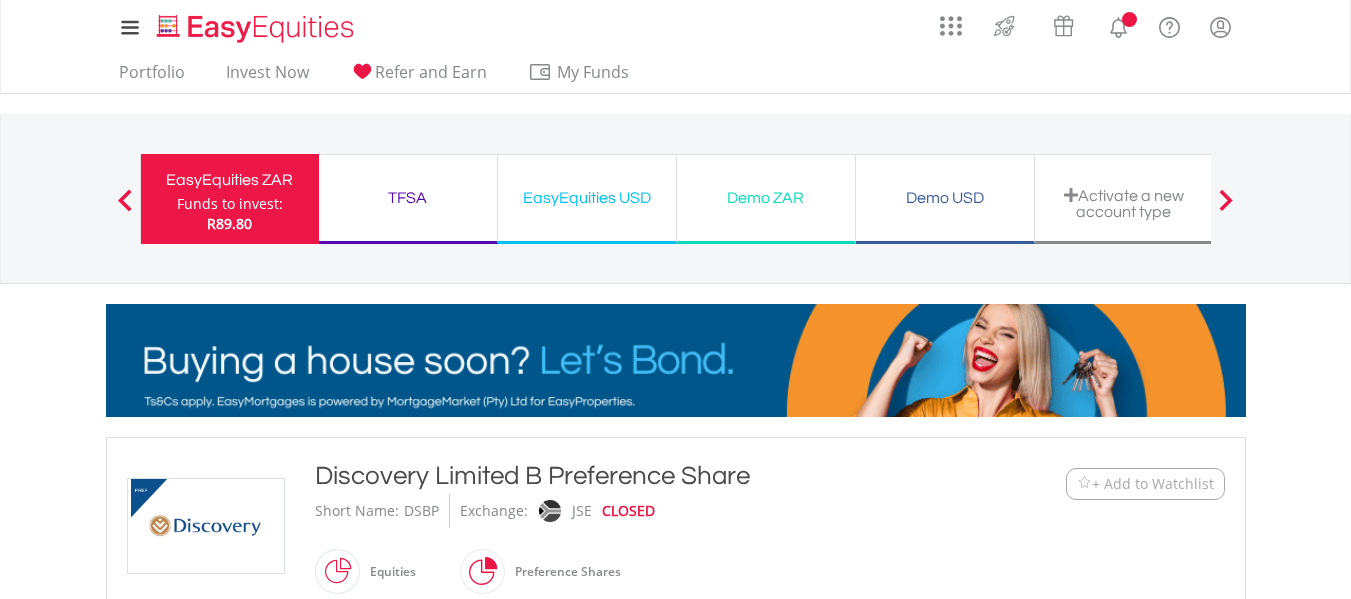 type on "******" 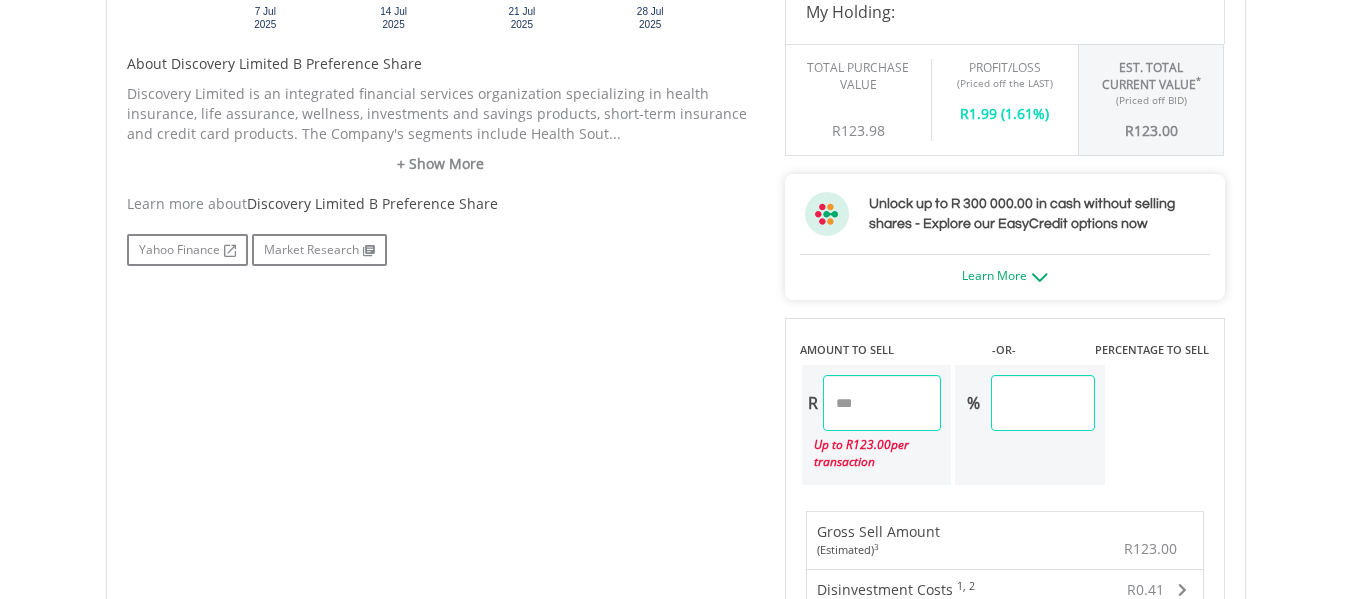 scroll, scrollTop: 1000, scrollLeft: 0, axis: vertical 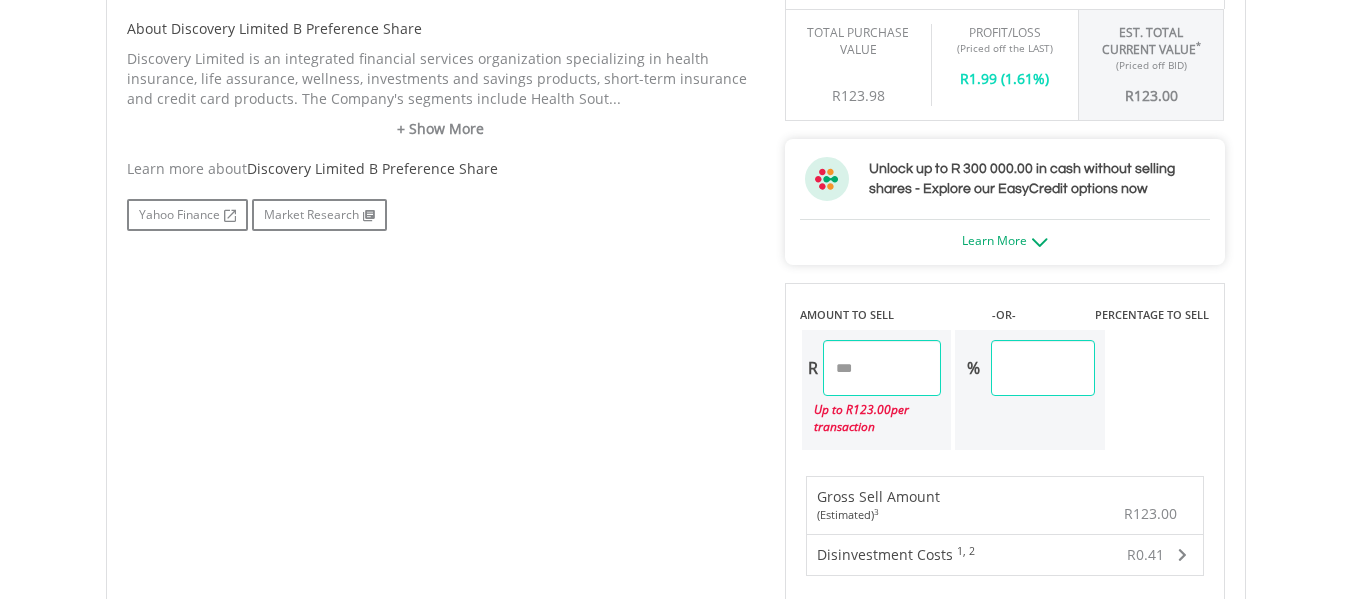 click on "******" at bounding box center (1042, 368) 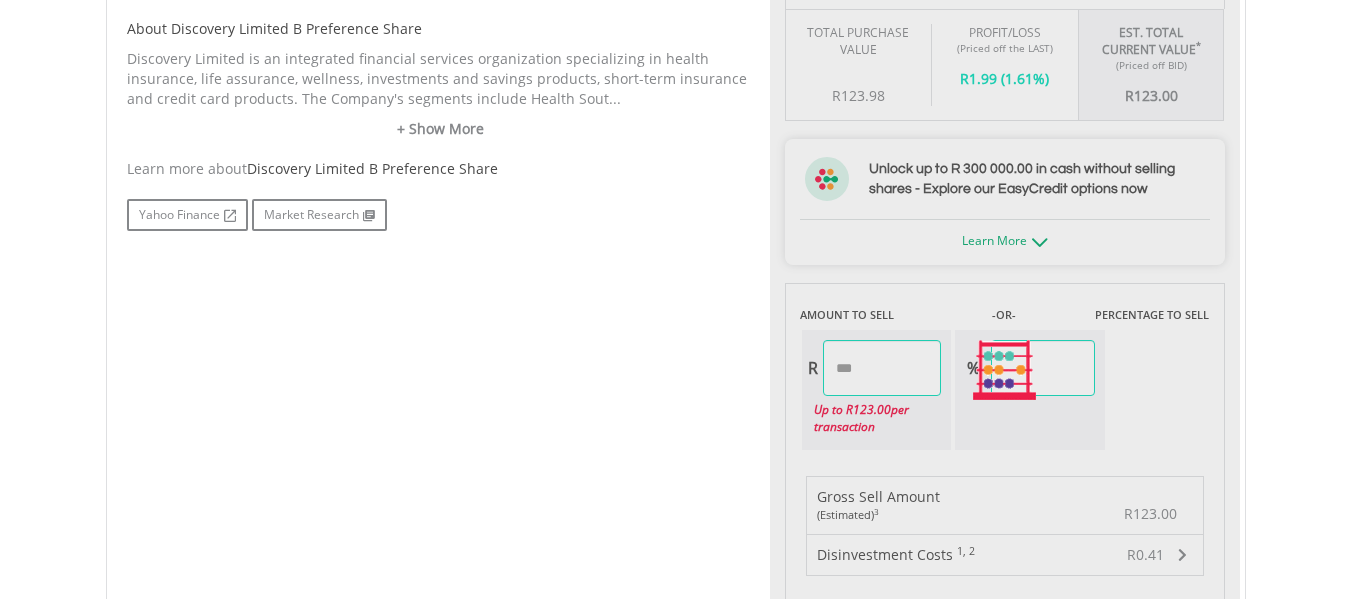 click on "Last Updated Price:
15-min. Delay*
Price Update Cost:
0
Credits
Market Closed
SELLING AT (BID)
BUYING AT                     (ASK)
LAST PRICE
R124.00
R132.00
R127.00
0
EasyCredits remaining
R" at bounding box center [1005, 371] 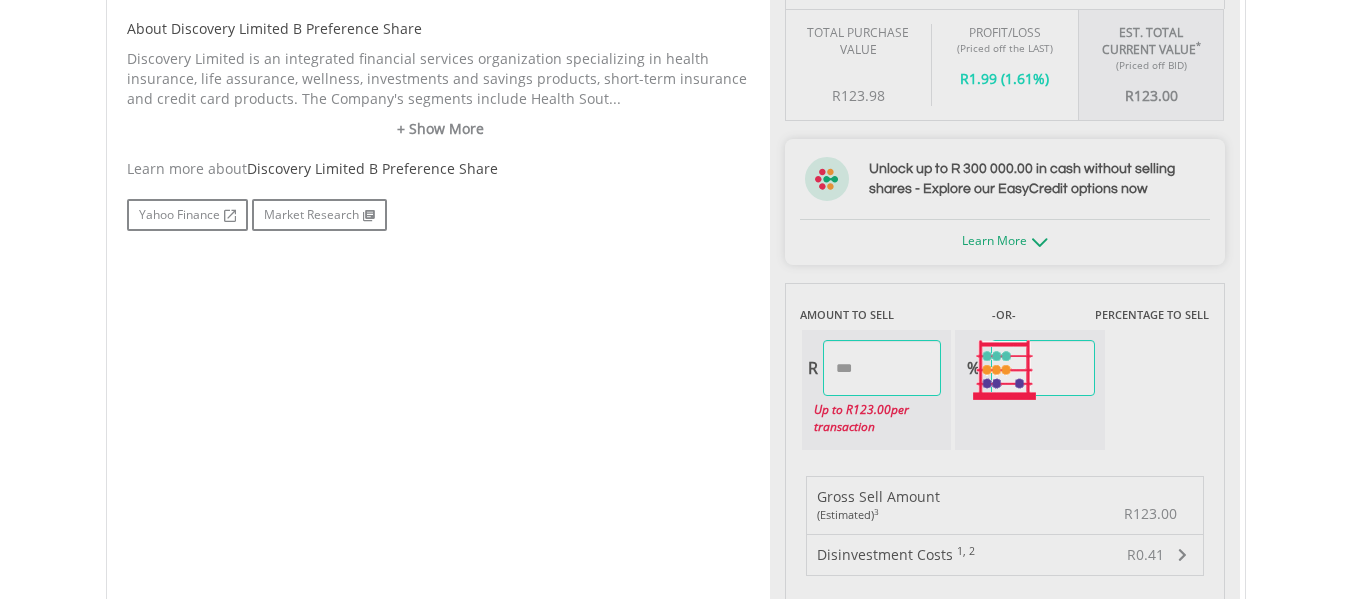 type on "****" 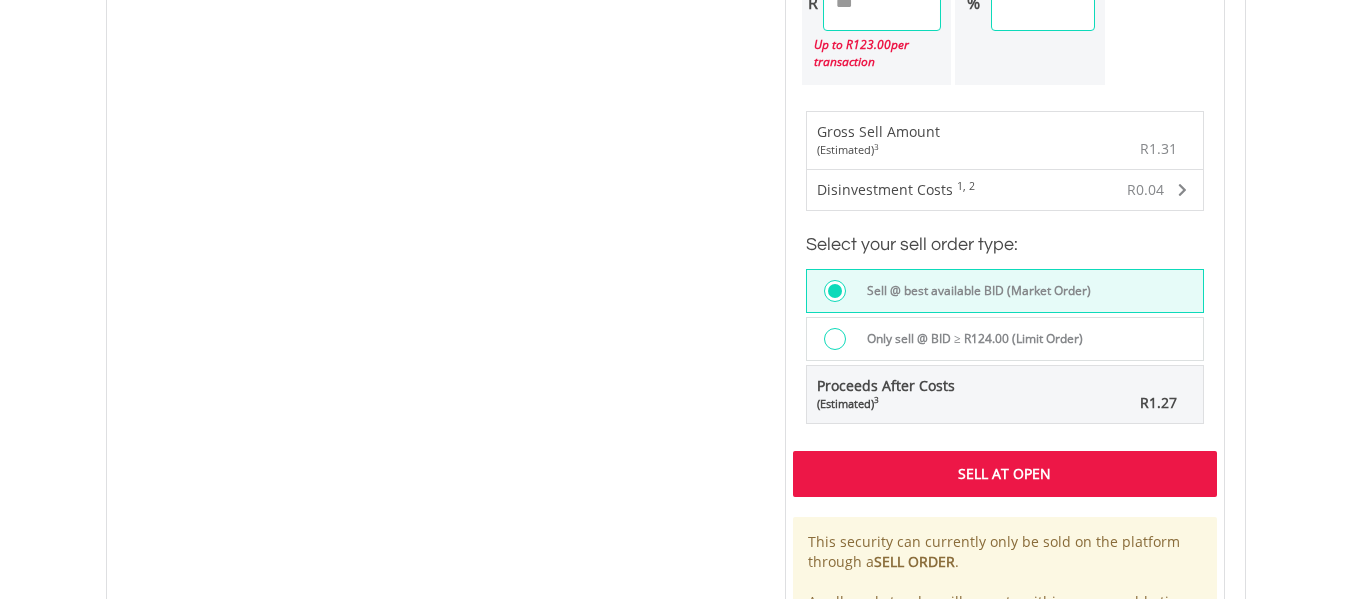 scroll, scrollTop: 1400, scrollLeft: 0, axis: vertical 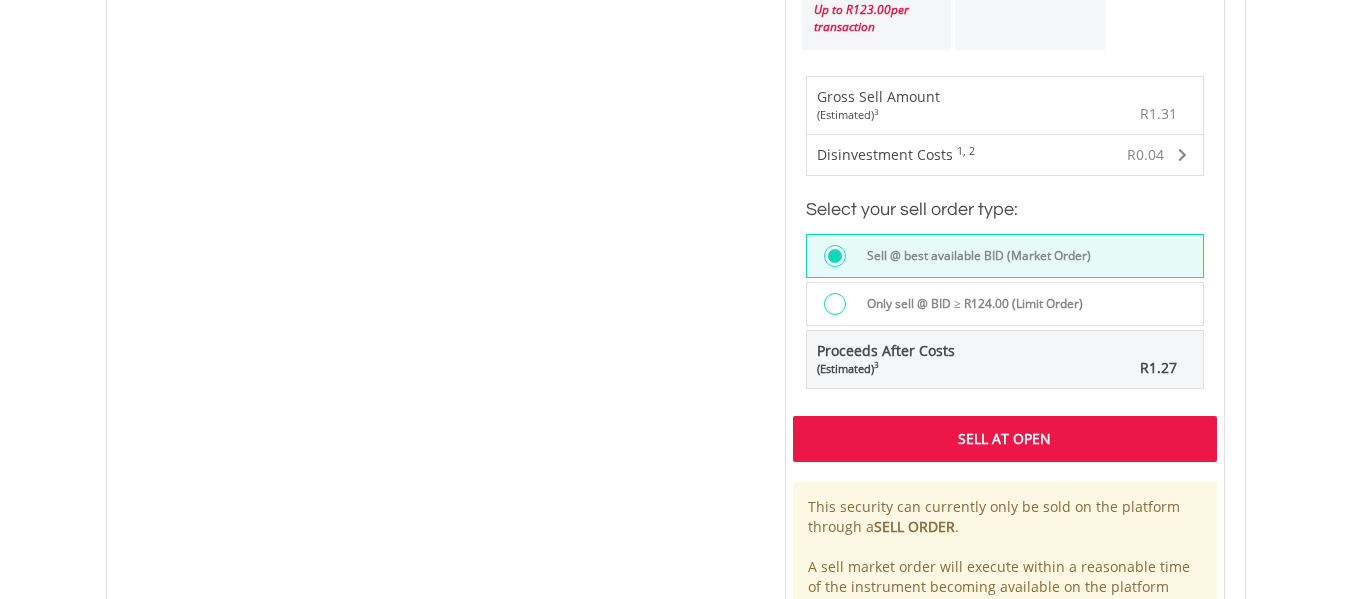 click on "Sell At Open" at bounding box center (1005, 439) 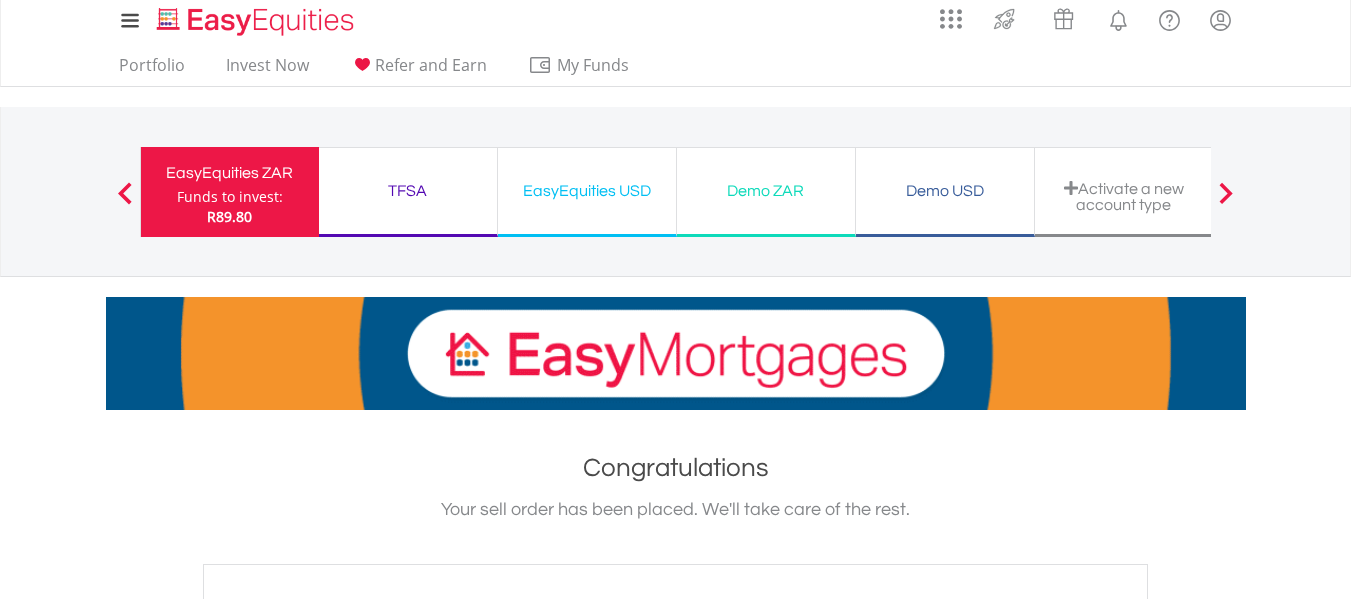 scroll, scrollTop: 0, scrollLeft: 0, axis: both 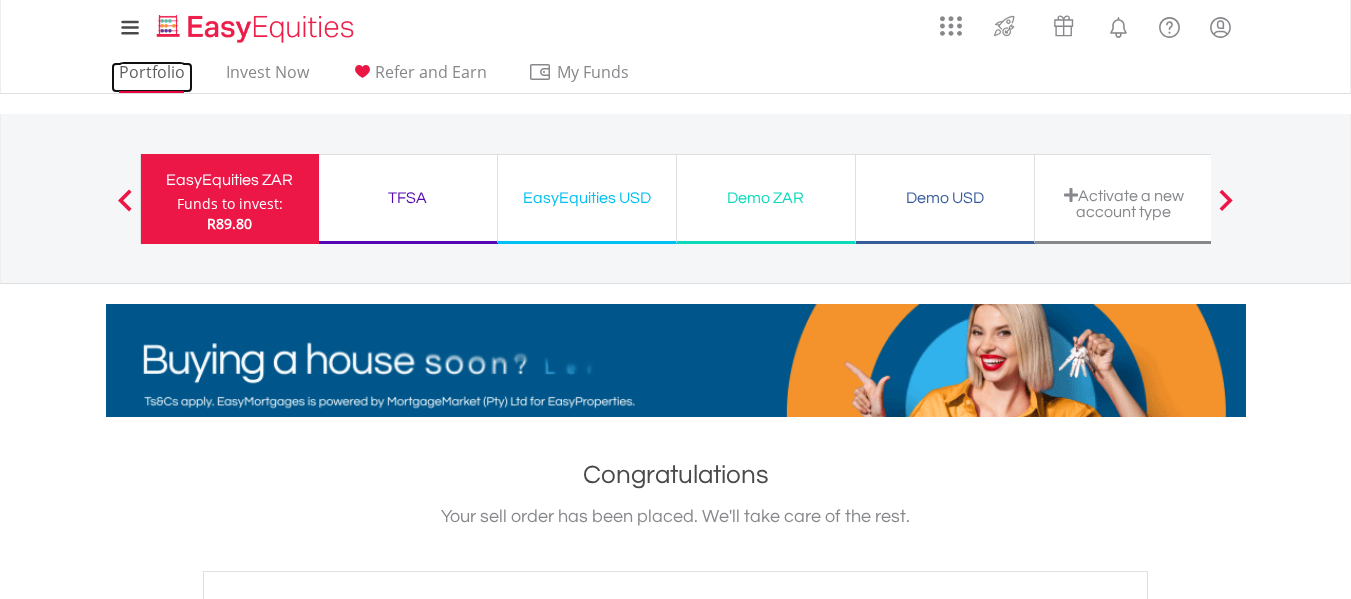 click on "Portfolio" at bounding box center [152, 77] 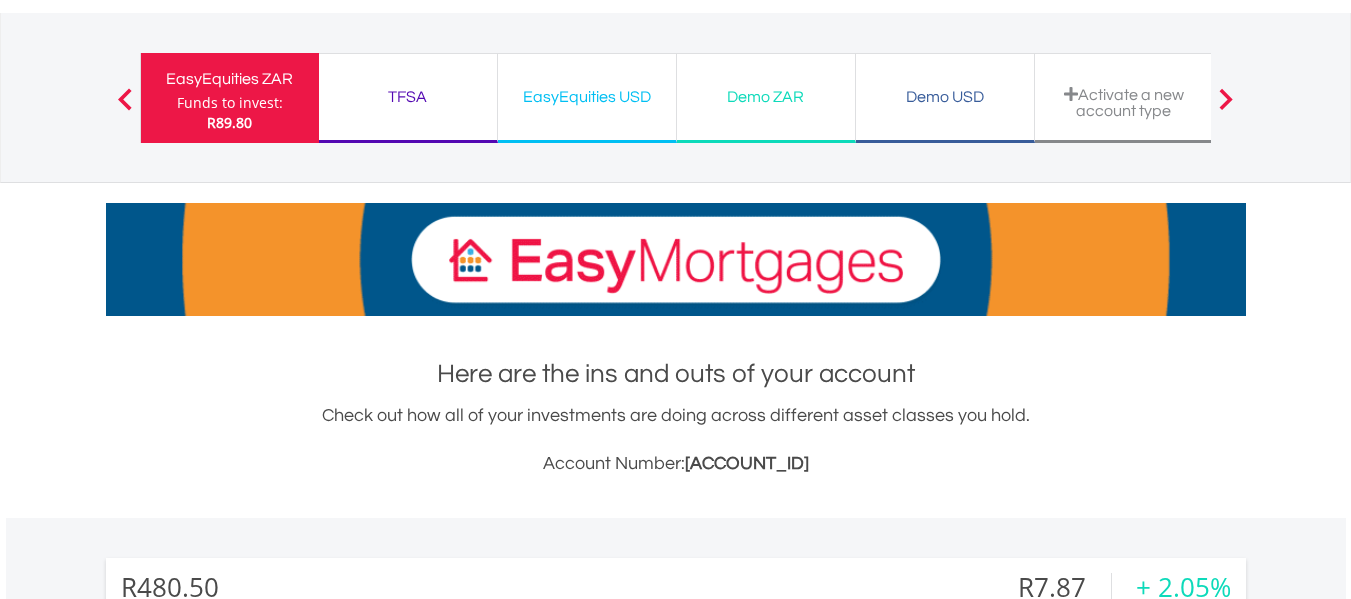 scroll, scrollTop: 600, scrollLeft: 0, axis: vertical 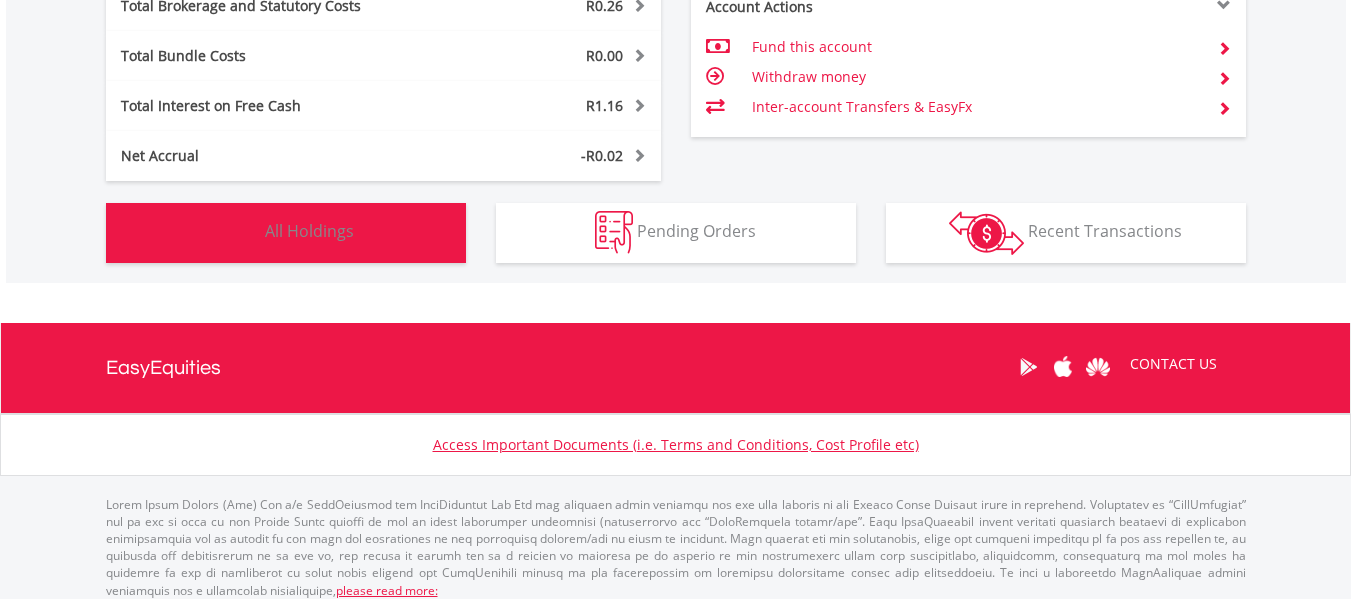 click on "Holdings
All Holdings" at bounding box center [286, 233] 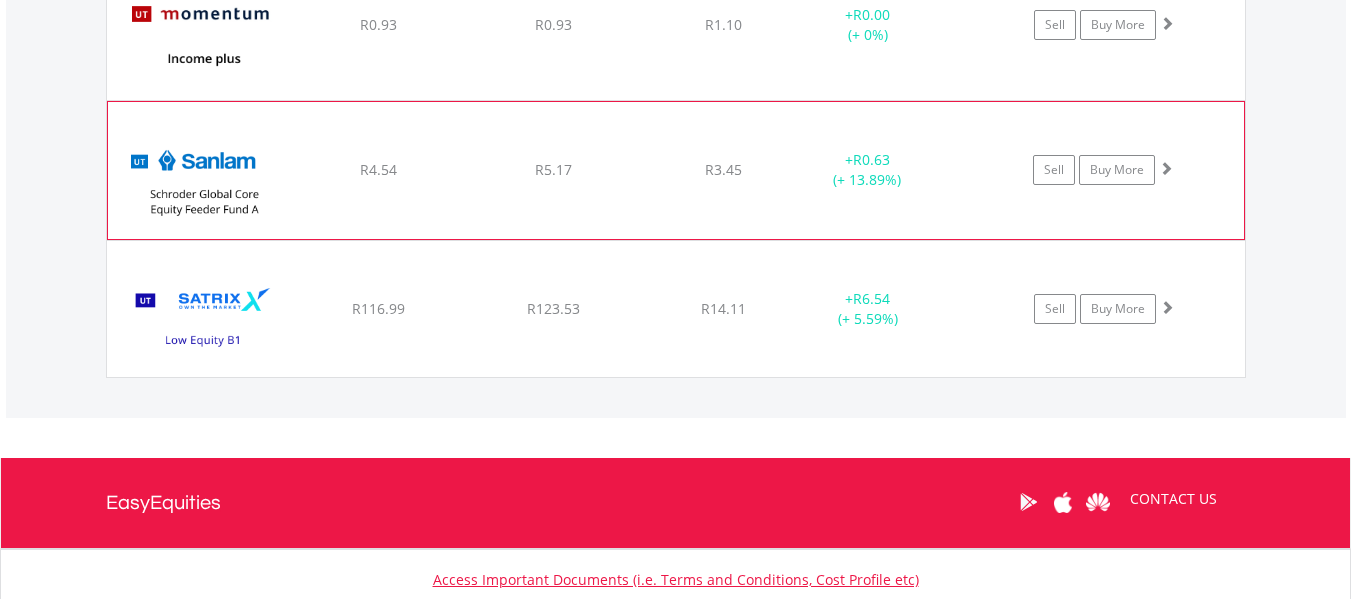 scroll, scrollTop: 2223, scrollLeft: 0, axis: vertical 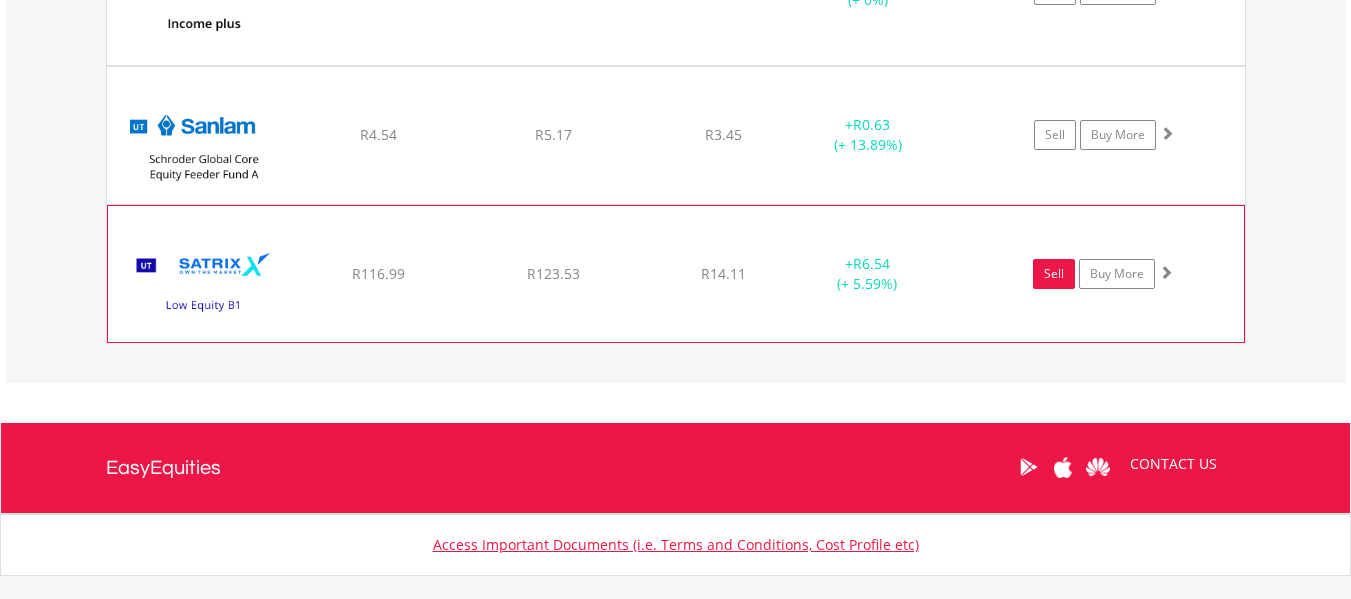 click on "Sell" at bounding box center (1054, 274) 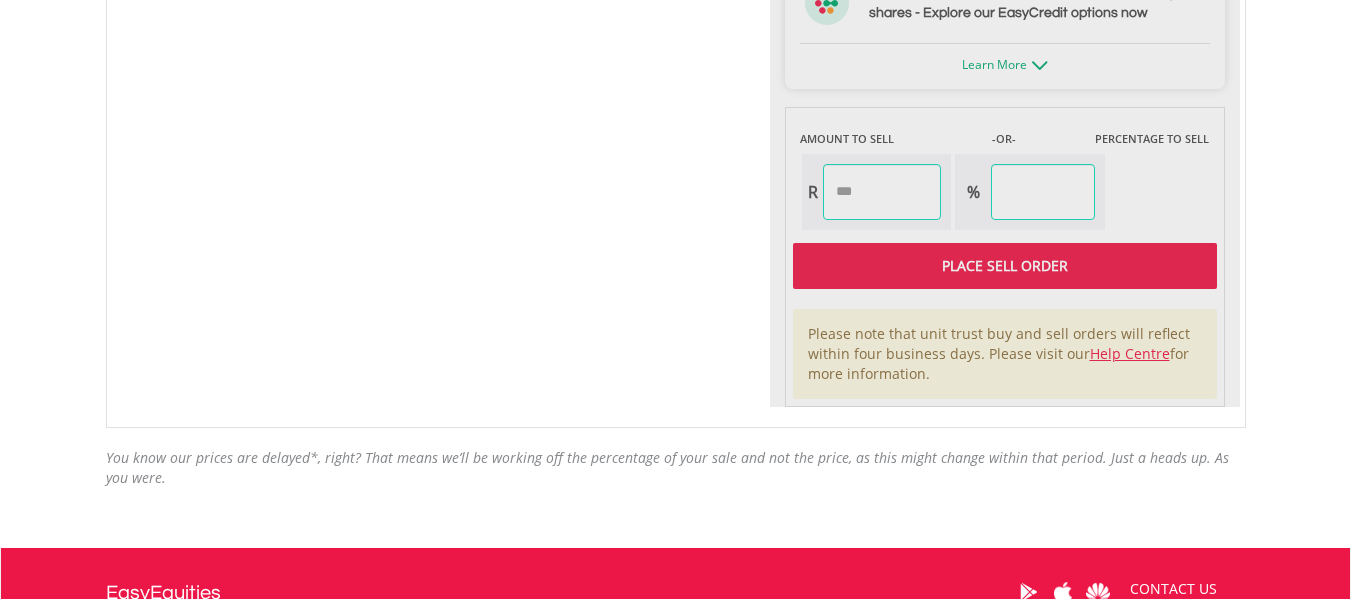 scroll, scrollTop: 1500, scrollLeft: 0, axis: vertical 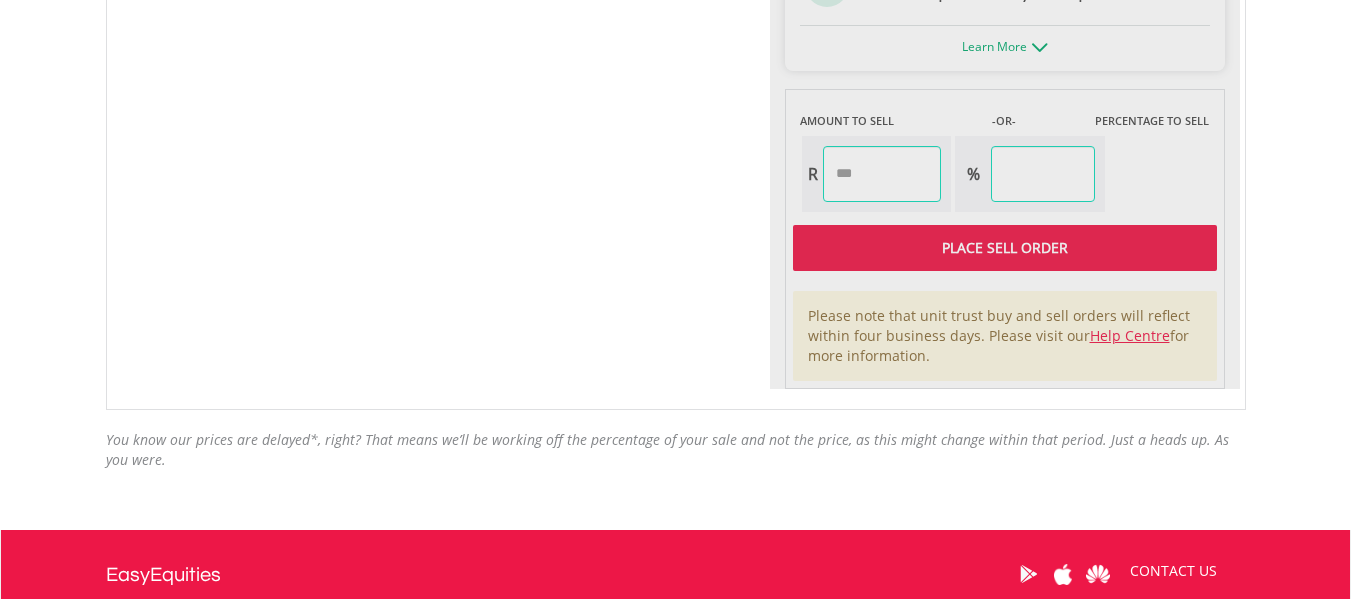 type on "****" 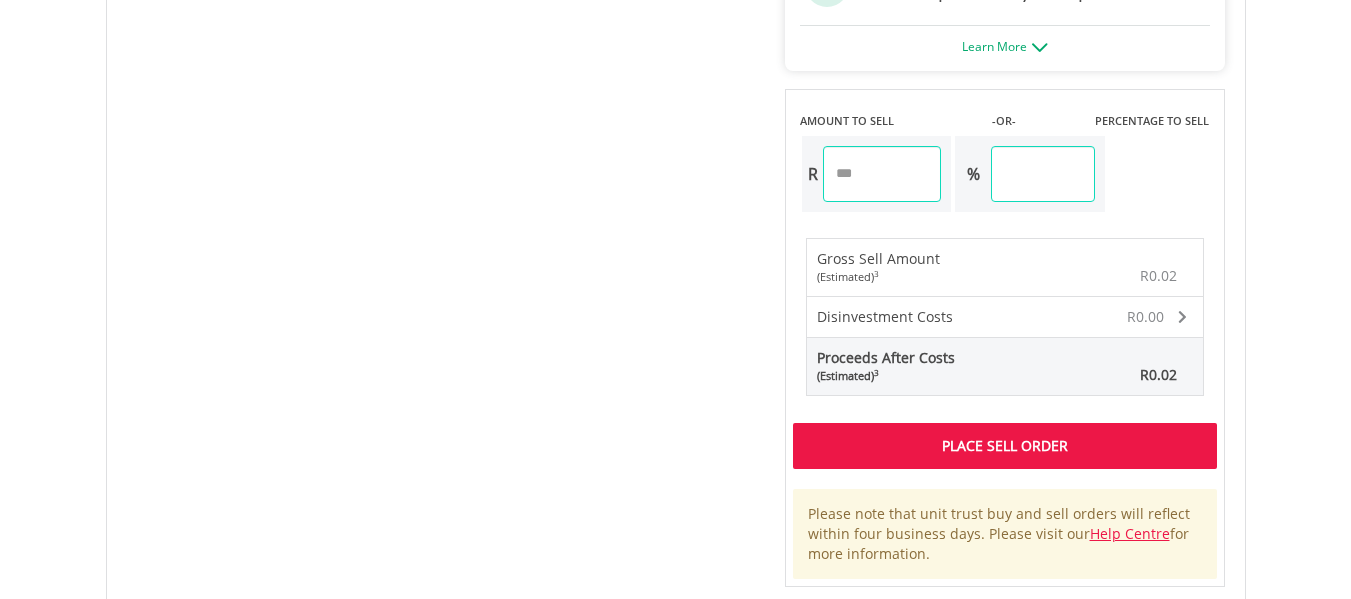 click on "****" at bounding box center [1042, 174] 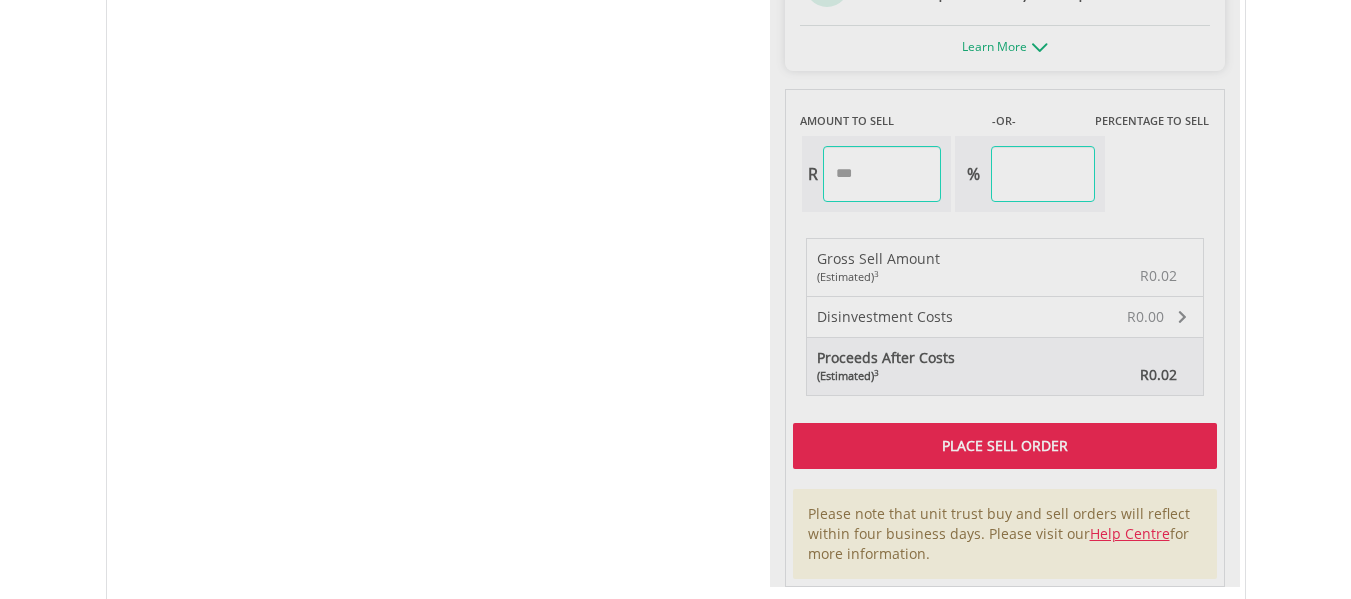 type on "****" 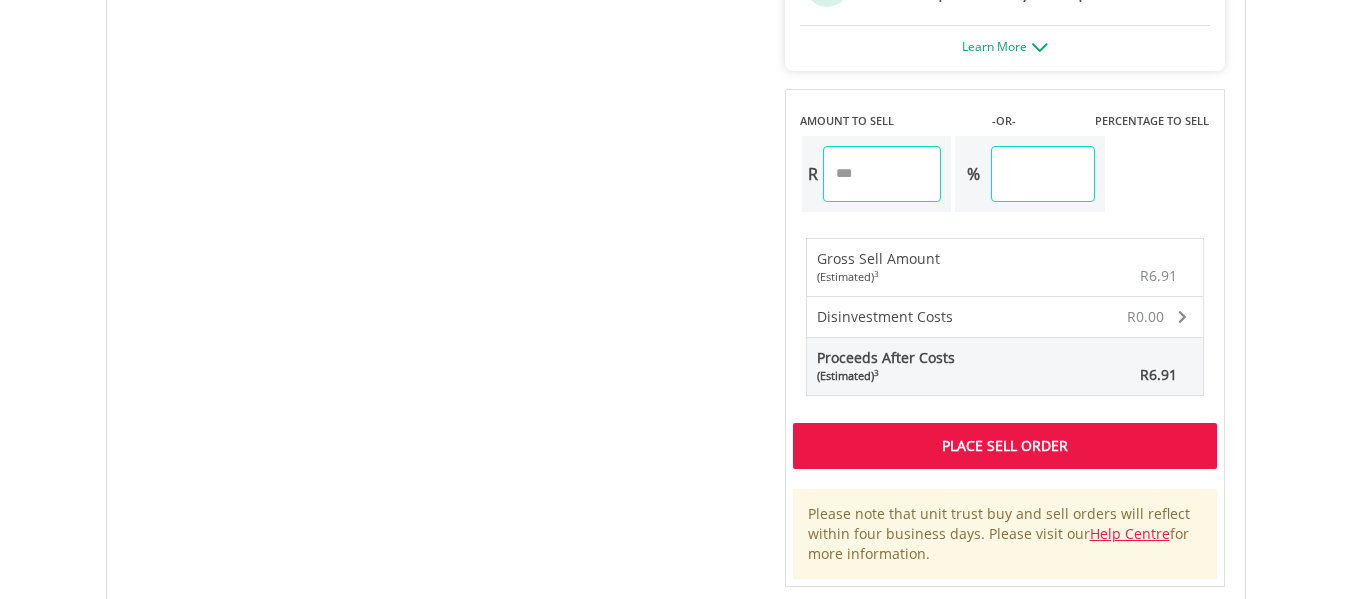 click on "Place Sell Order" at bounding box center [1005, 446] 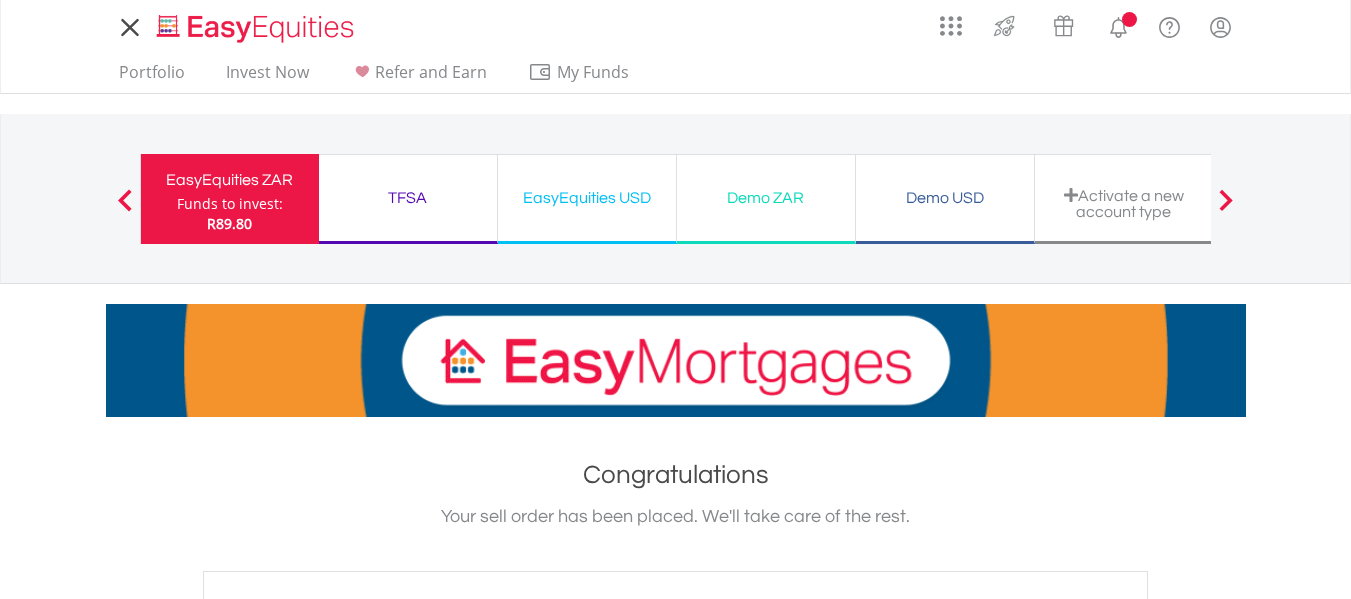 scroll, scrollTop: 0, scrollLeft: 0, axis: both 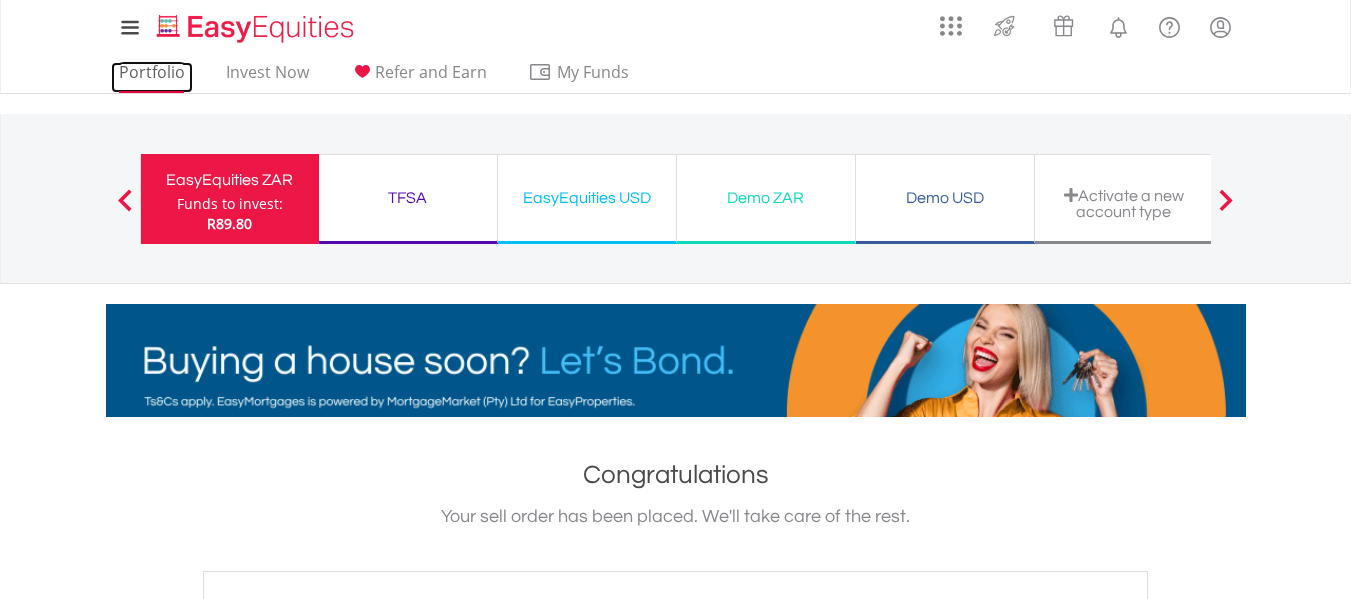 click on "Portfolio" at bounding box center (152, 77) 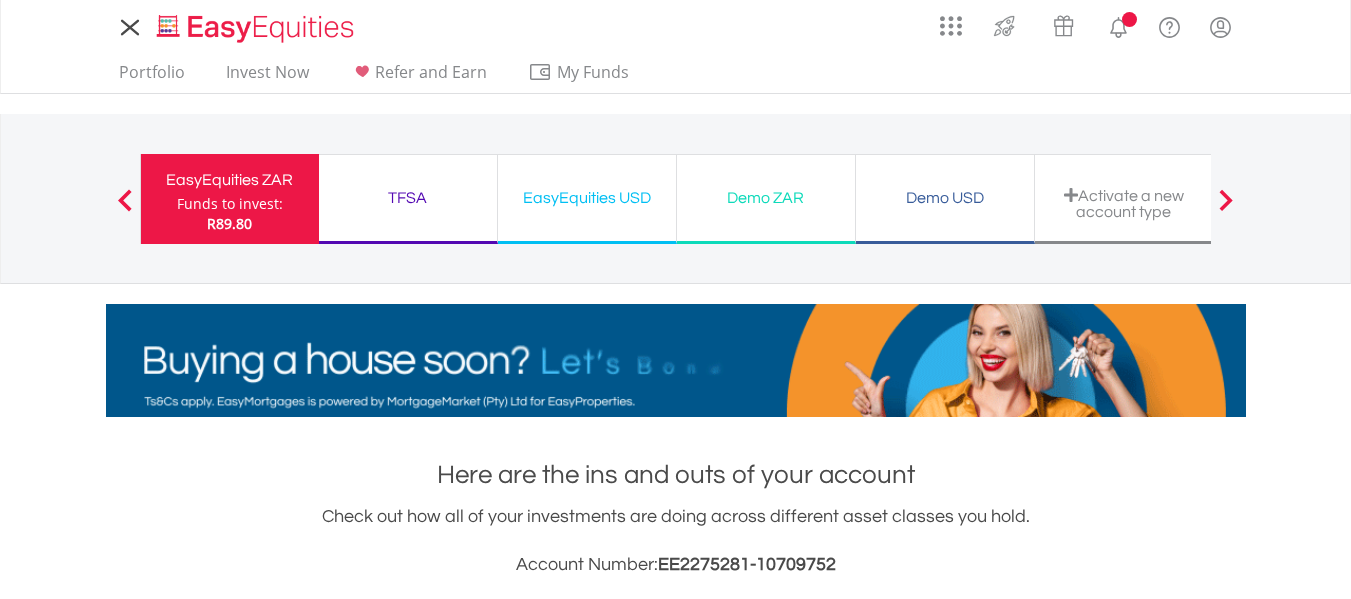 scroll, scrollTop: 0, scrollLeft: 0, axis: both 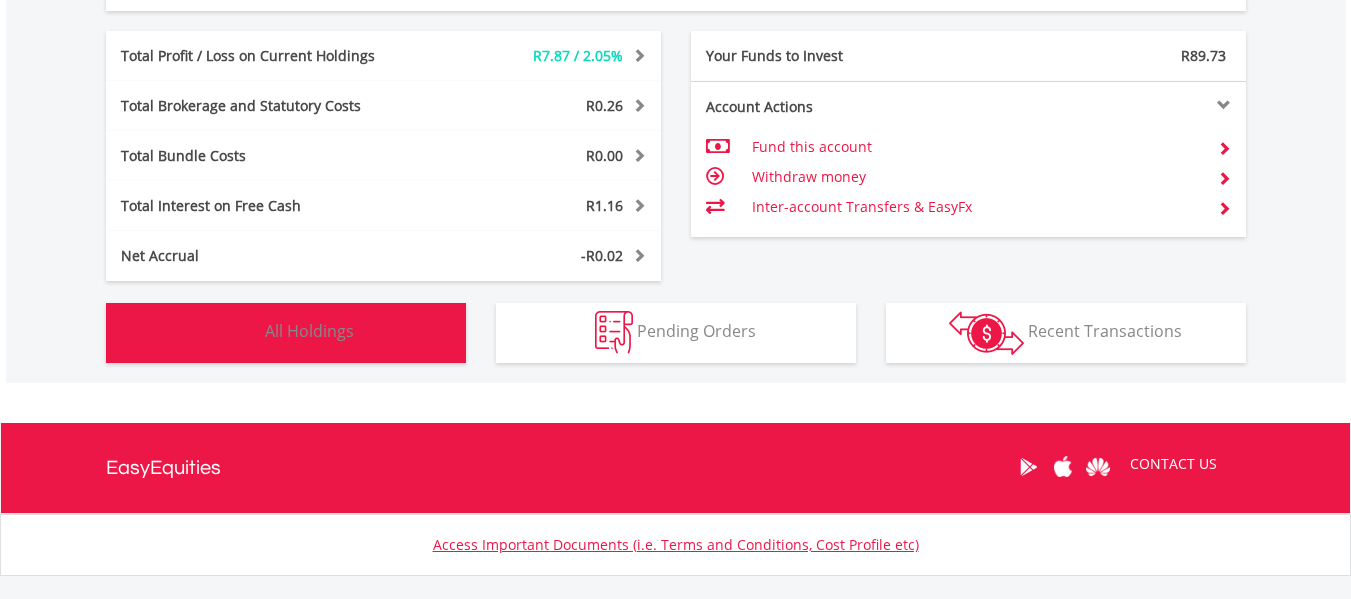 click on "Holdings
All Holdings" at bounding box center [286, 333] 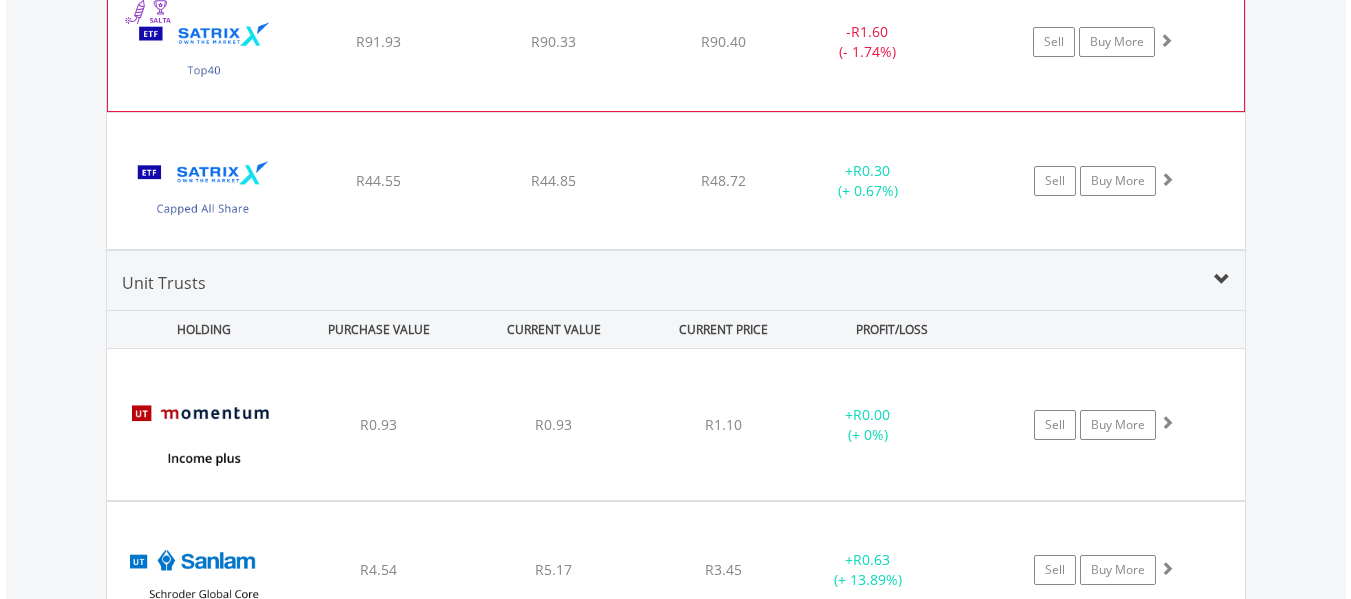 scroll, scrollTop: 1823, scrollLeft: 0, axis: vertical 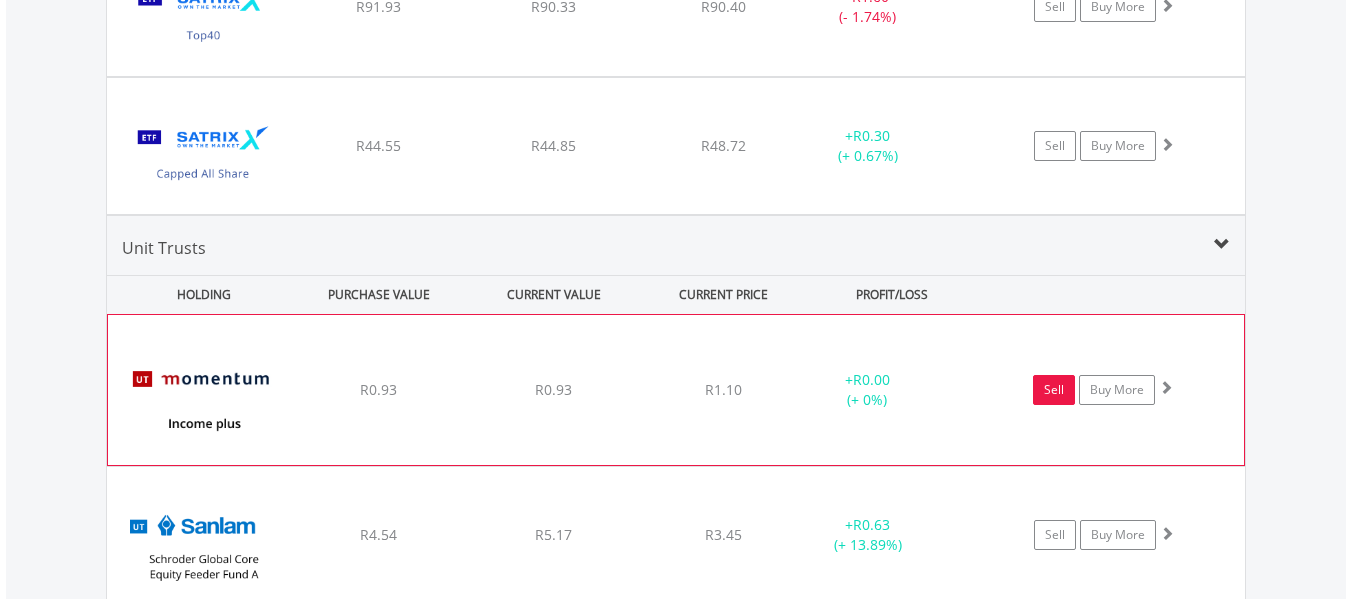 click on "Sell" at bounding box center [1054, 390] 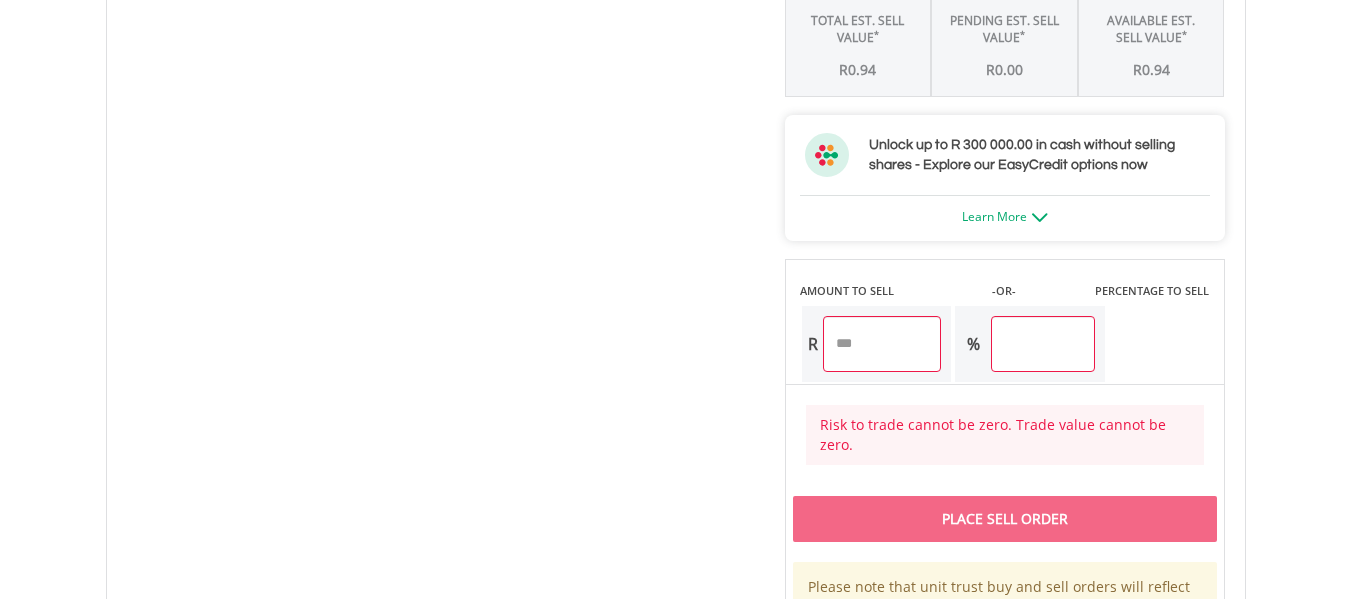 scroll, scrollTop: 1400, scrollLeft: 0, axis: vertical 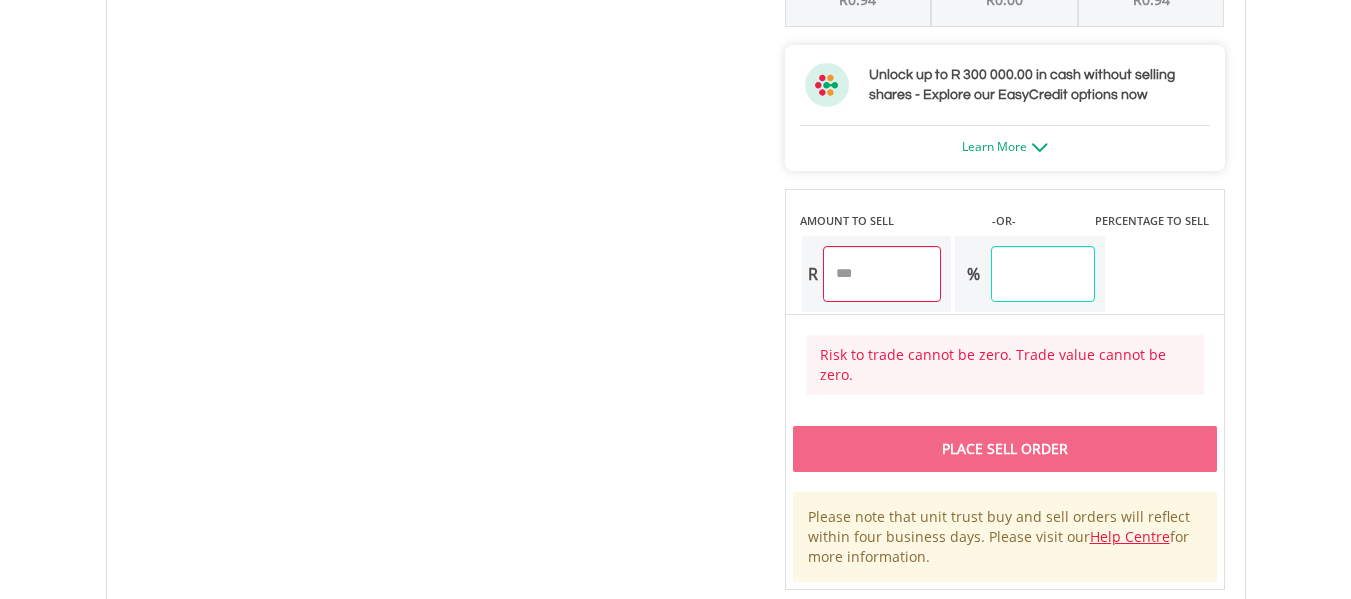 click on "****" at bounding box center (1042, 274) 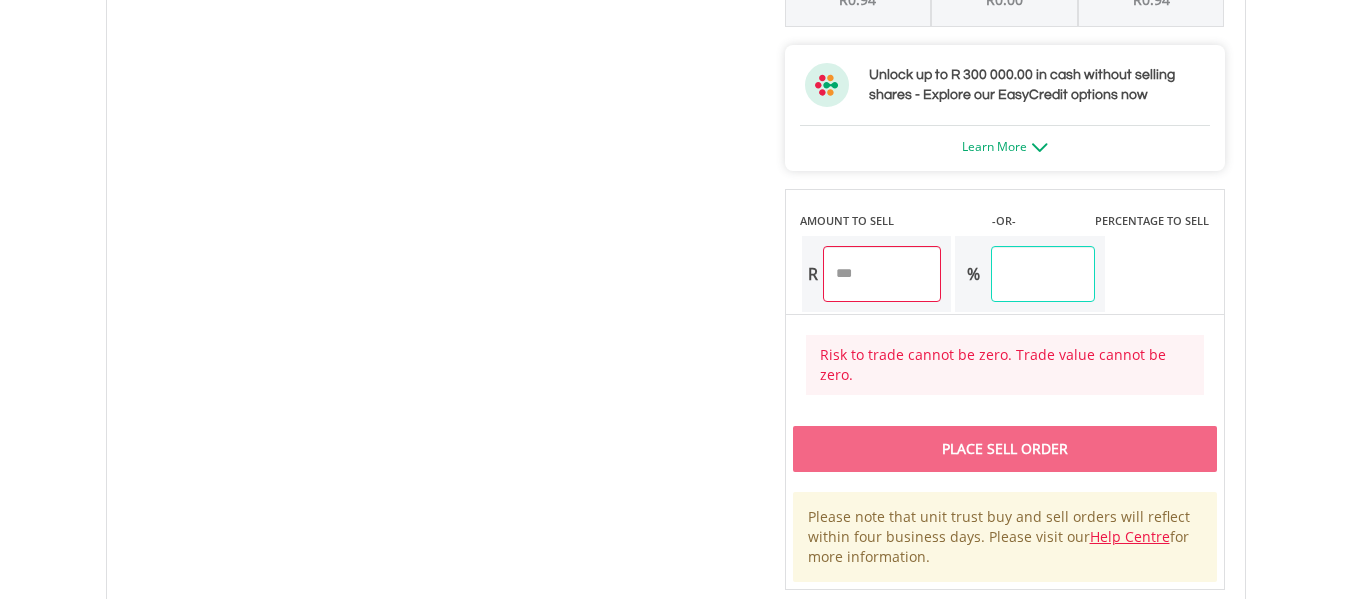 type on "*" 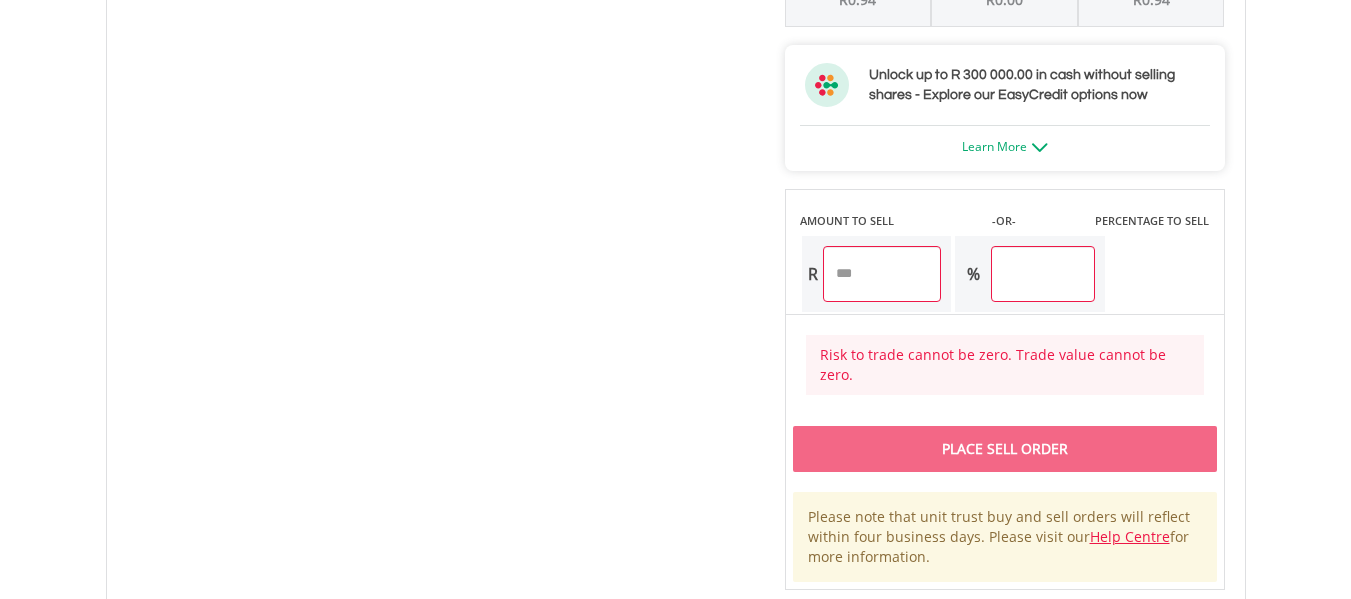 click on "Unit Price
R1.10
How the Pricing Works
Unit trusts use forward pricing. The price quoted is the unit price on the previous business day. Buy and sell orders received before 13h30 on a business day are processed at the end of that business day. Buy and sell orders received after 13h30 on a business day are processed at the end of the next business day. Please note that units in a money market fund will always have a unit price of R1.
How the fees work
For information on the platform fees associated with unit trusts, please consult the  cost profile .
For information on the total investment costs for this specific unit trust, please consult the  minimum disclosure document ." at bounding box center [1005, -65] 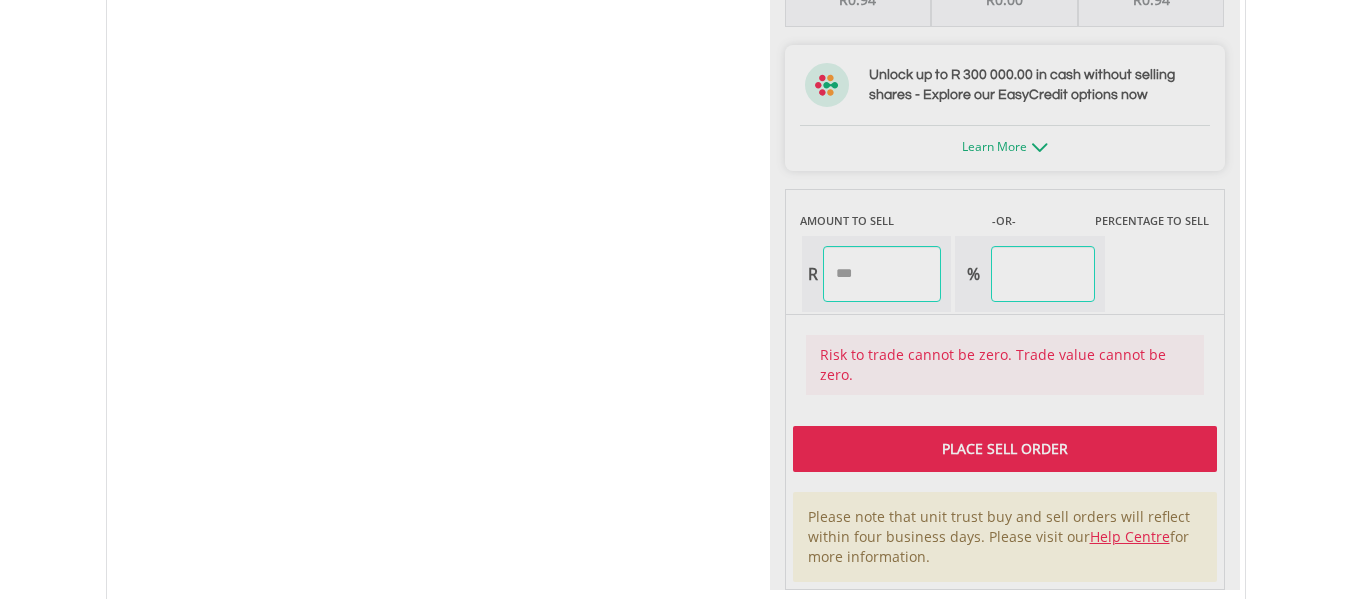 type on "****" 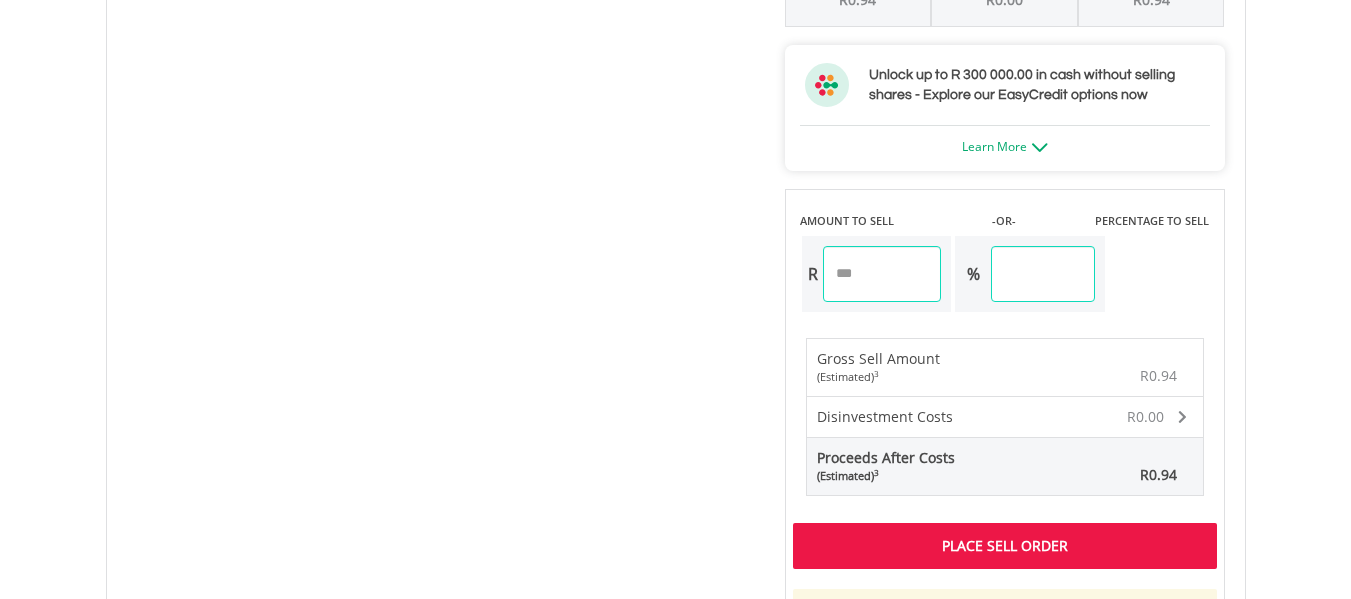 click on "Place Sell Order" at bounding box center (1005, 546) 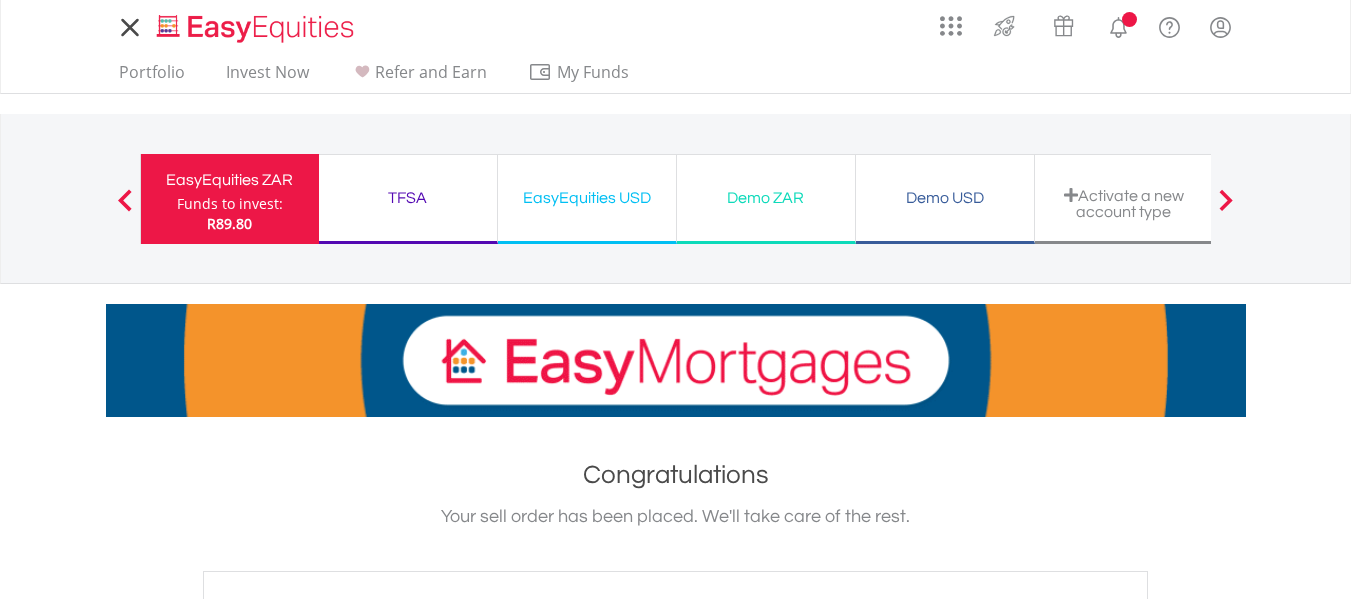 scroll, scrollTop: 0, scrollLeft: 0, axis: both 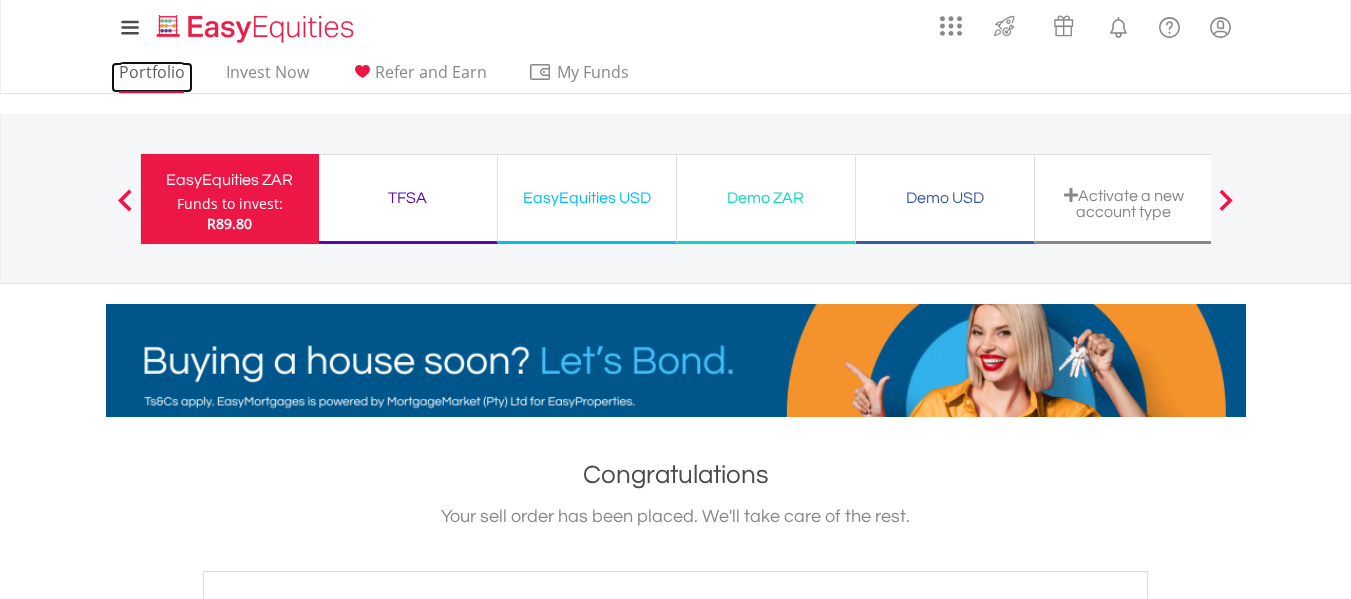 click on "Portfolio" at bounding box center [152, 77] 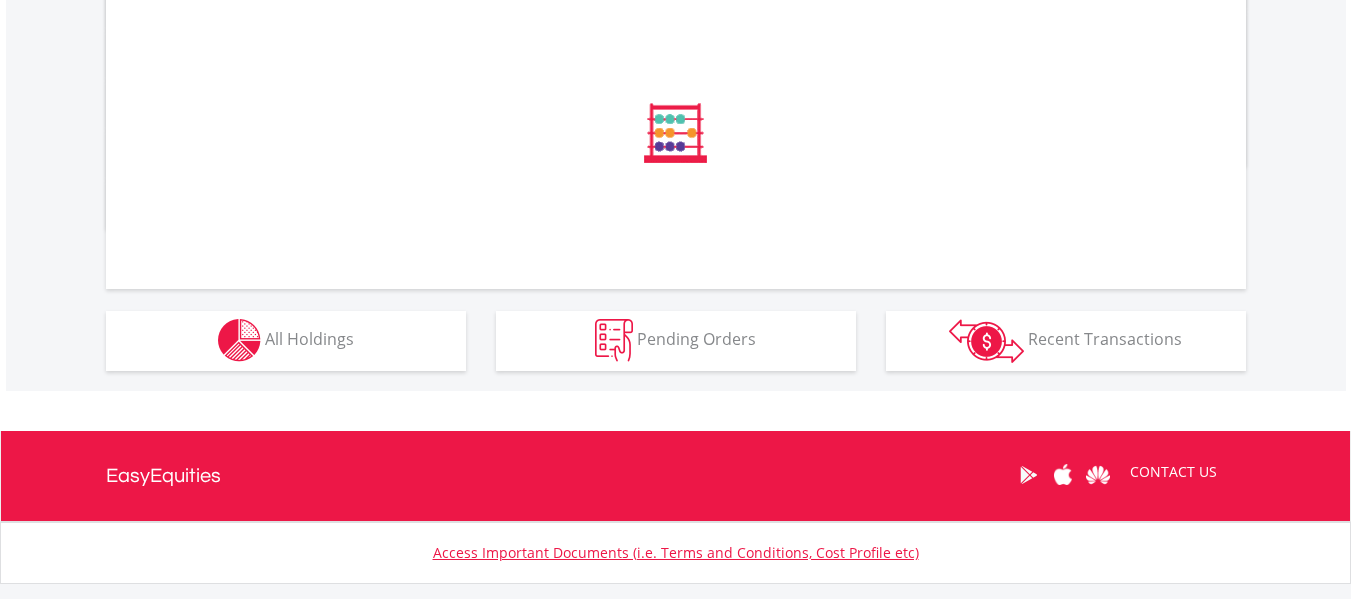 scroll, scrollTop: 1152, scrollLeft: 0, axis: vertical 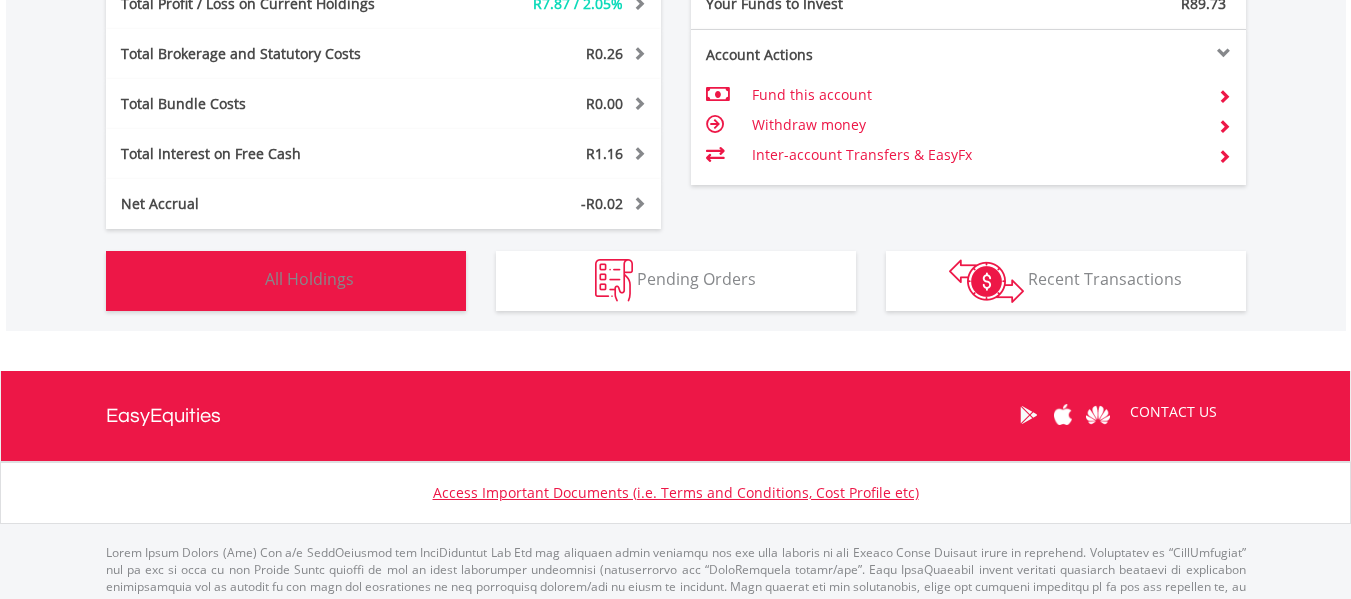 click on "Holdings
All Holdings" at bounding box center (286, 281) 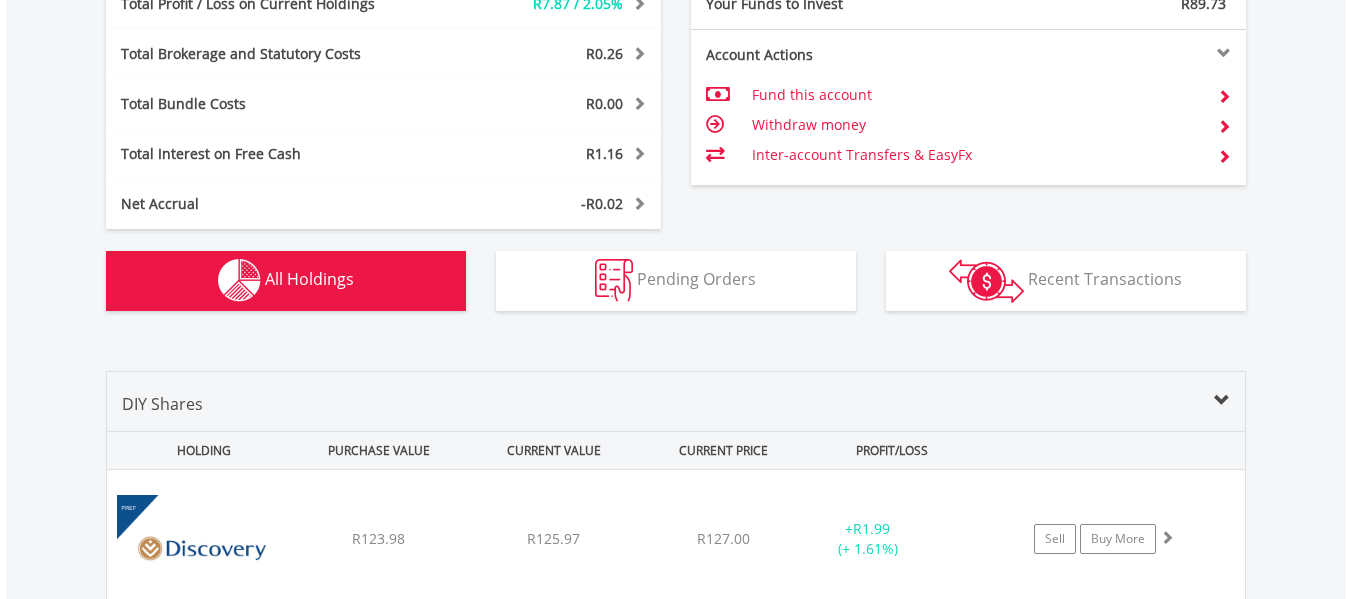 scroll, scrollTop: 1523, scrollLeft: 0, axis: vertical 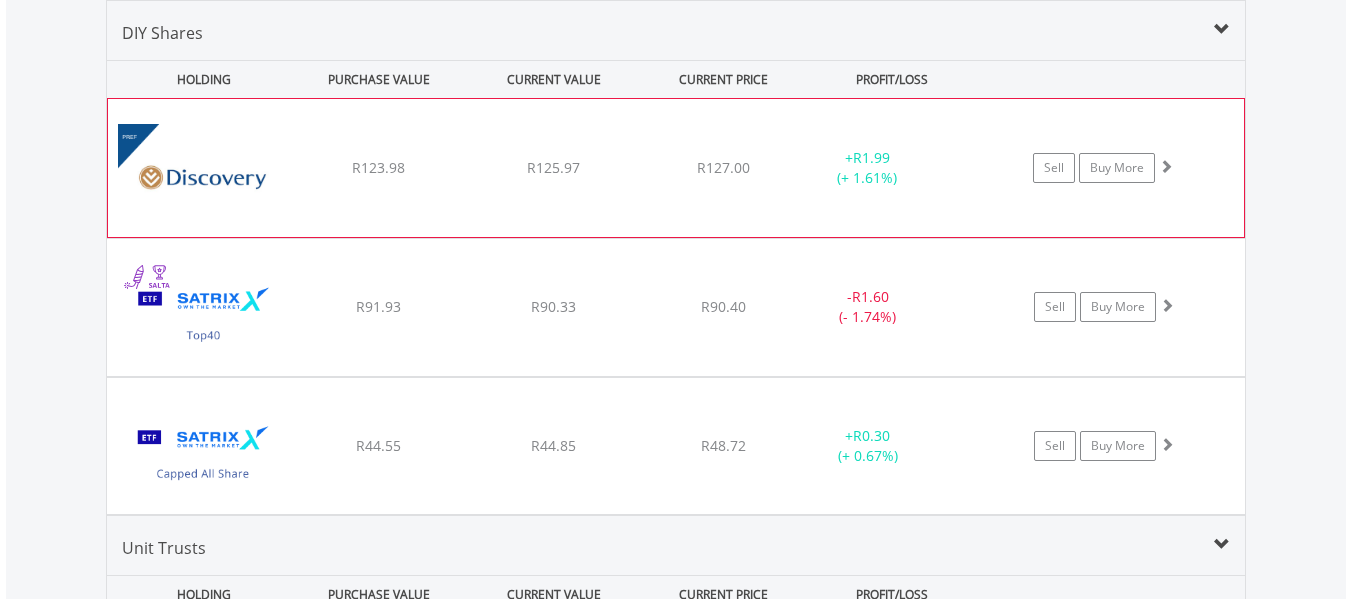 click at bounding box center [1166, 166] 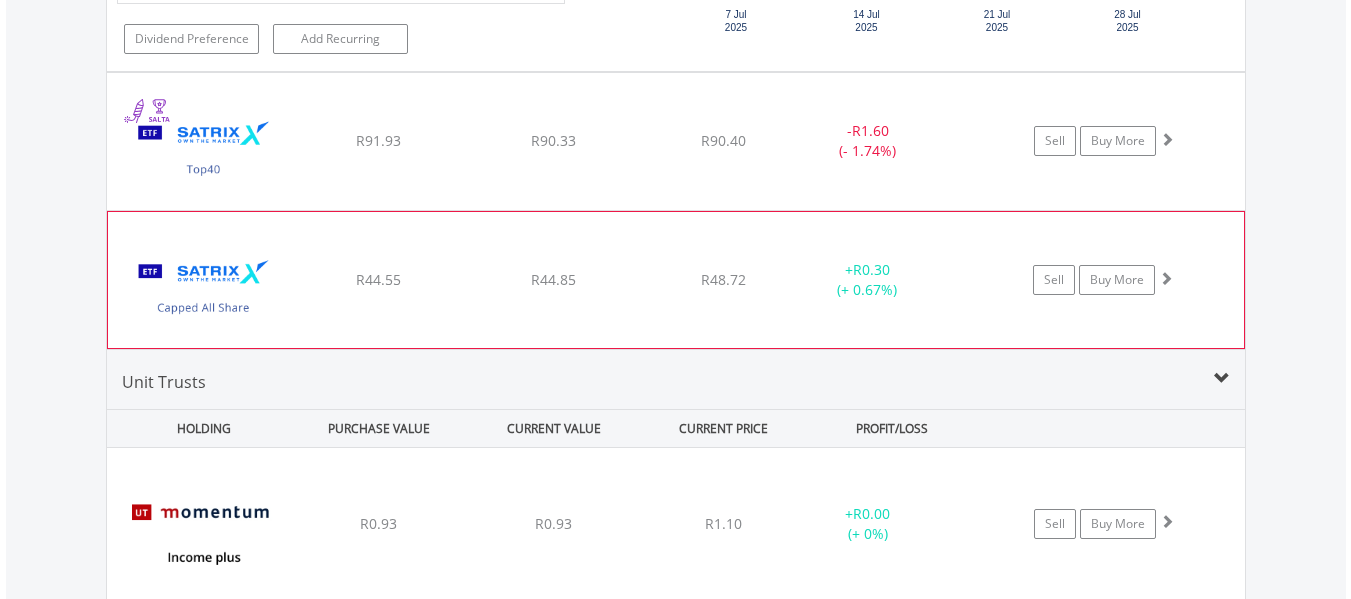 scroll, scrollTop: 2023, scrollLeft: 0, axis: vertical 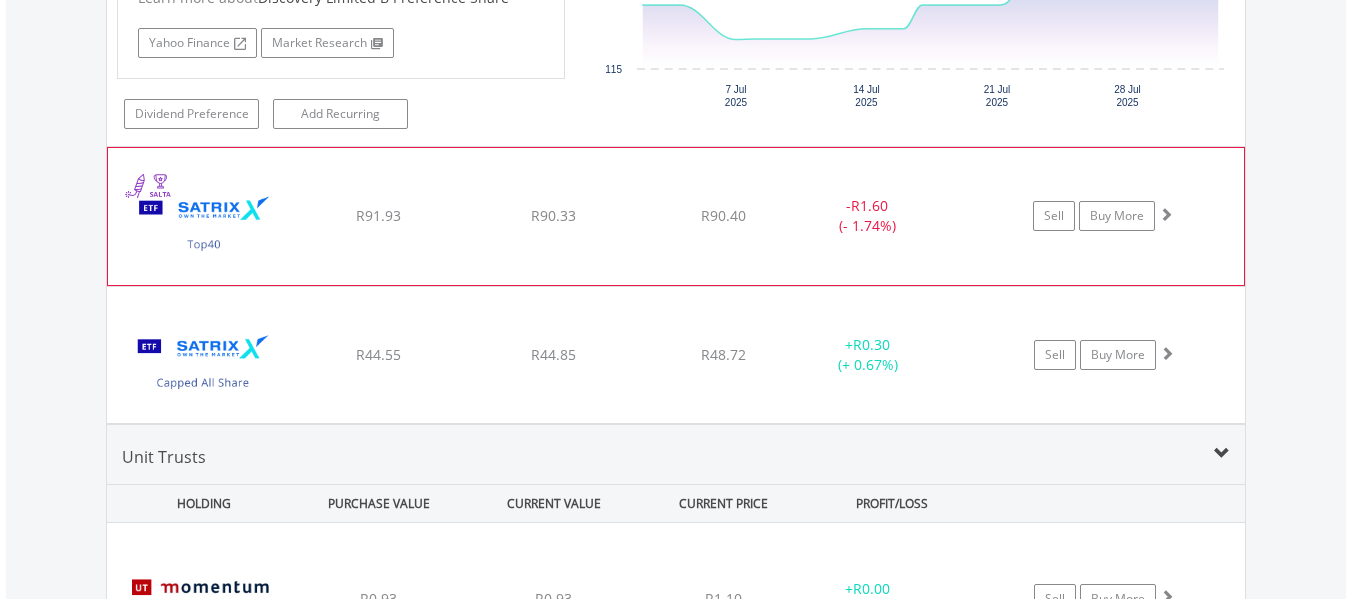 click on "Sell
Buy More" at bounding box center [1114, -332] 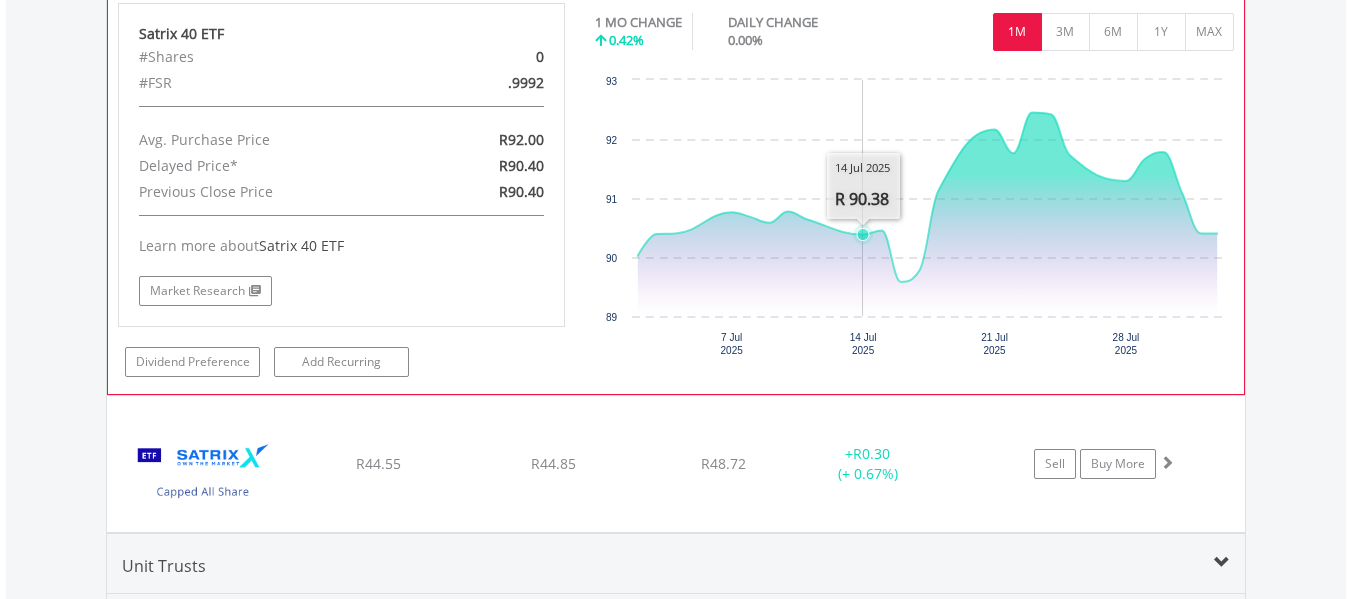scroll, scrollTop: 2223, scrollLeft: 0, axis: vertical 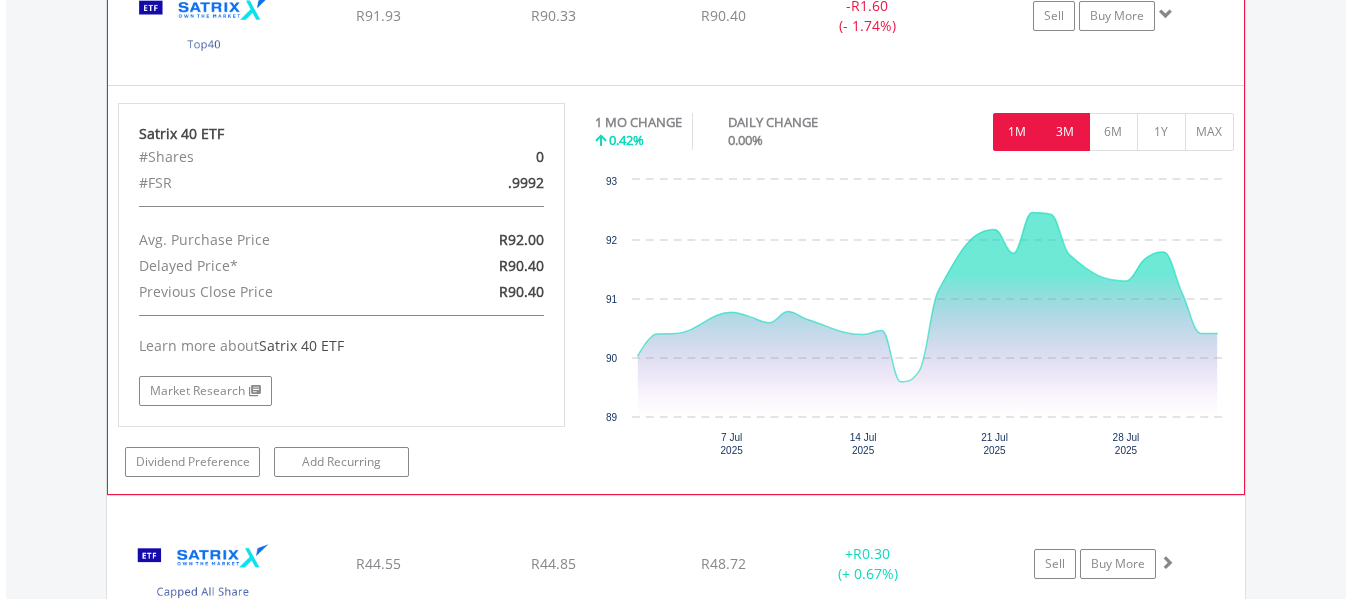 click on "3M" at bounding box center (1065, 132) 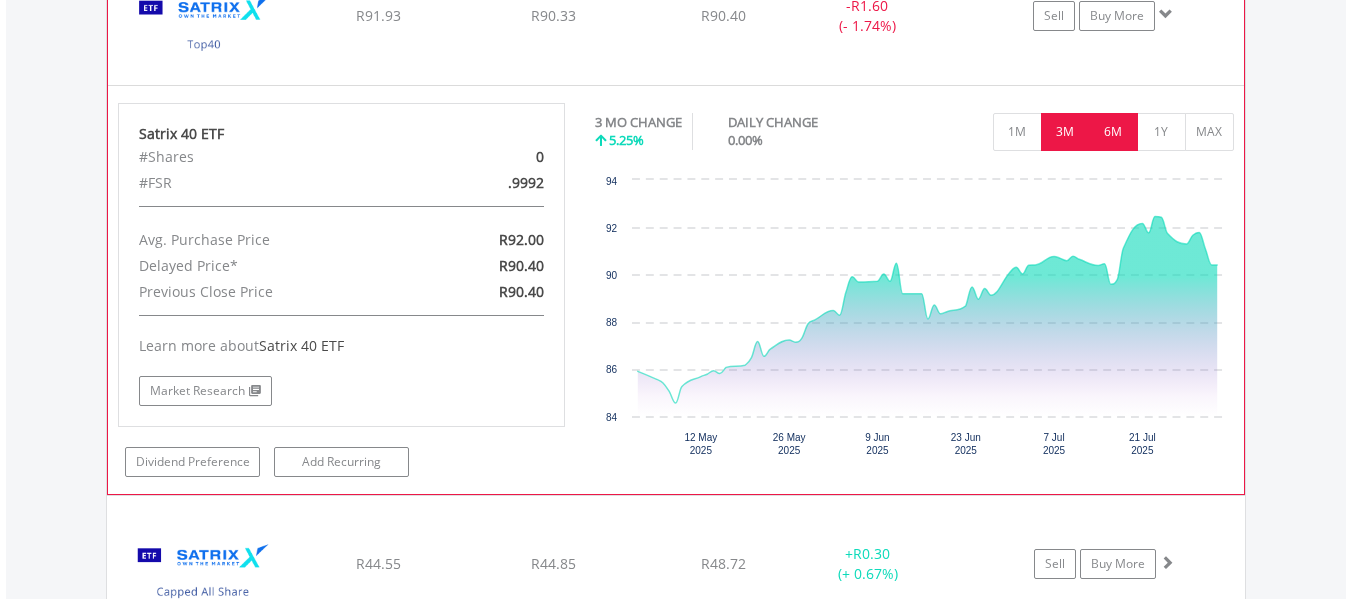 click on "6M" at bounding box center (1113, 132) 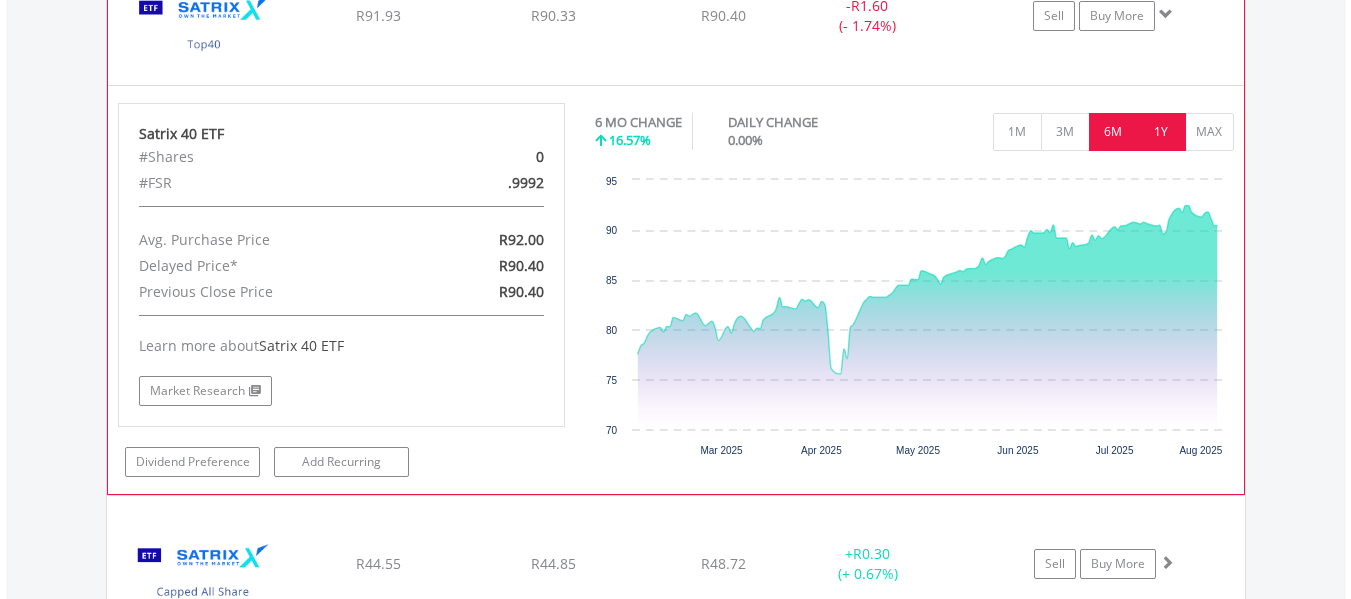 click on "1Y" at bounding box center (1161, 132) 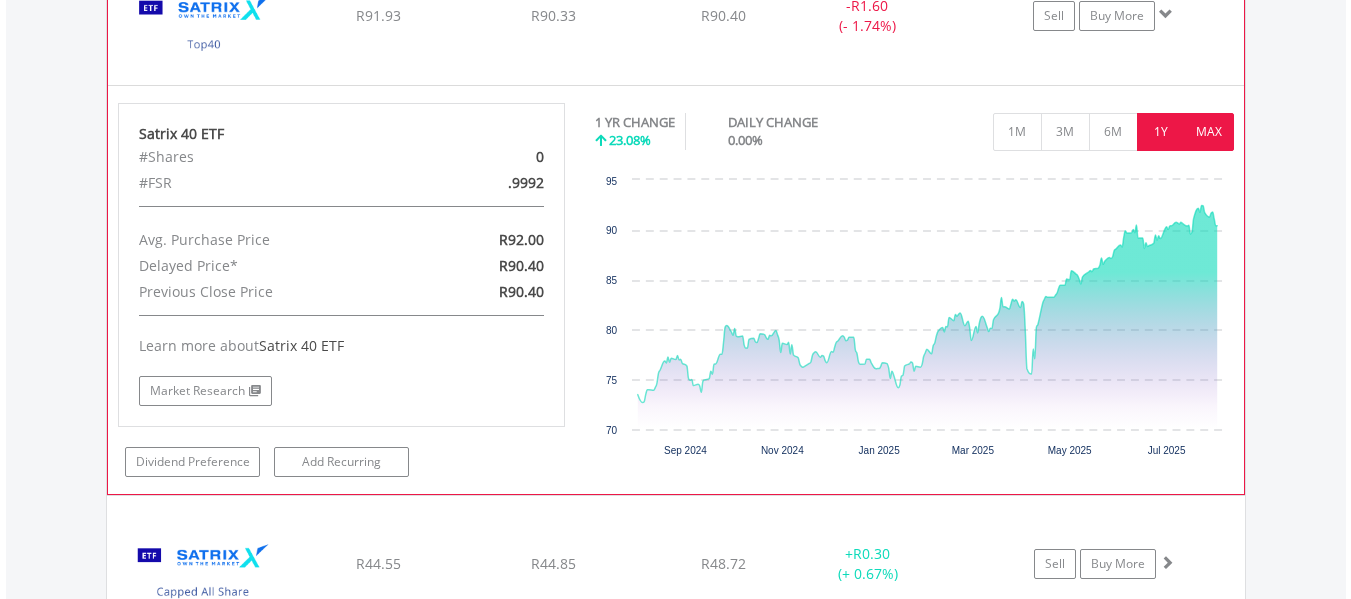 click on "MAX" at bounding box center [1209, 132] 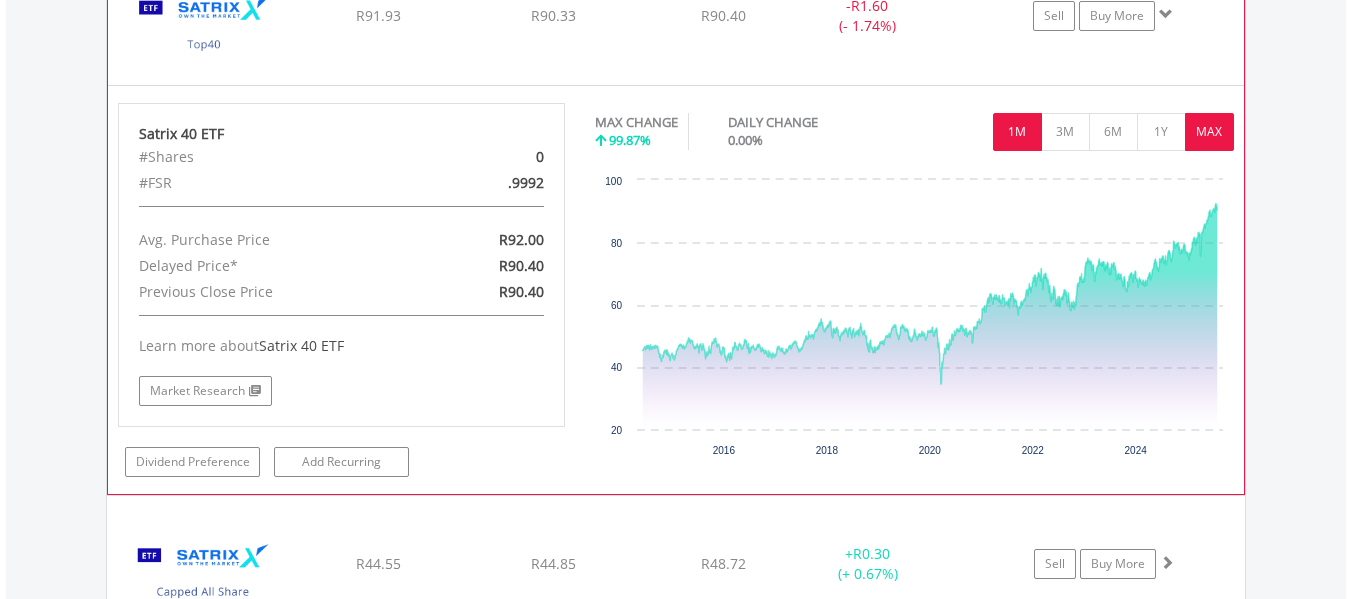 click on "1M" at bounding box center (1017, 132) 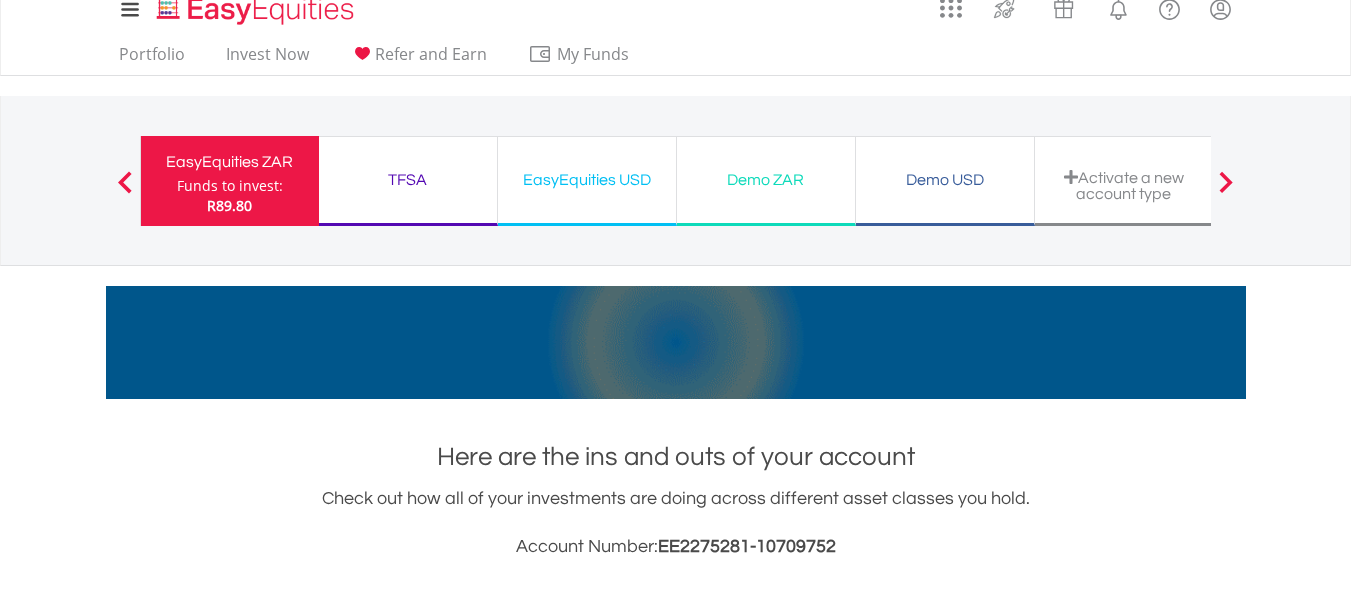 scroll, scrollTop: 0, scrollLeft: 0, axis: both 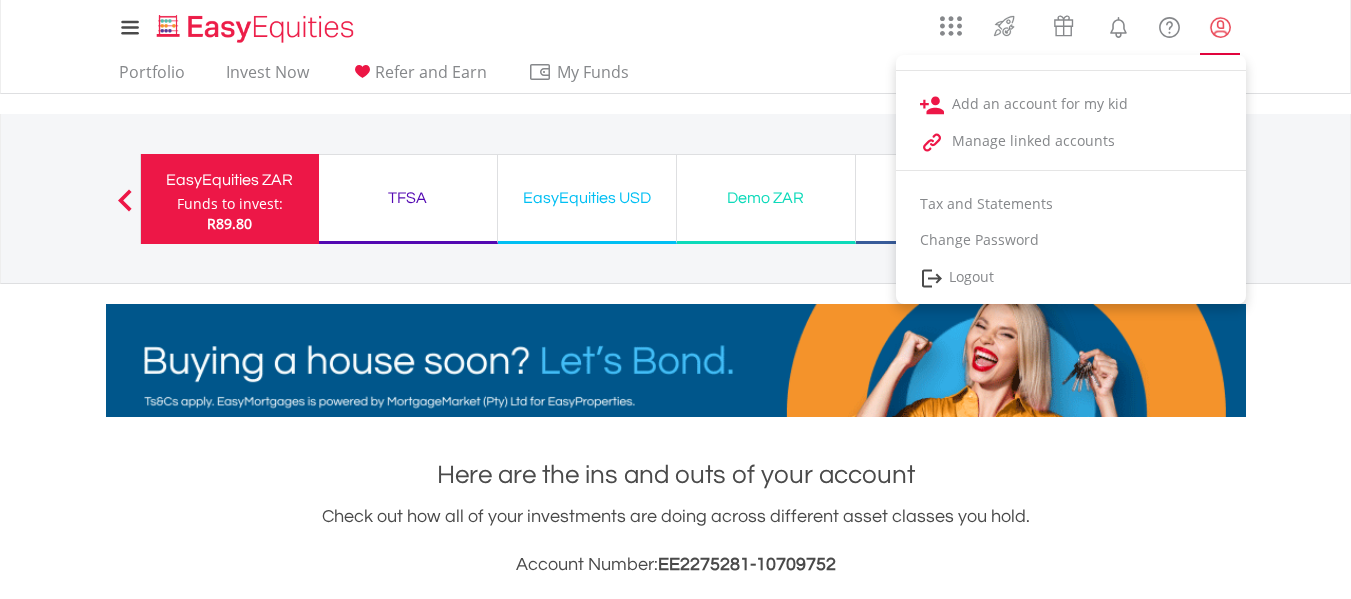click at bounding box center [1220, 27] 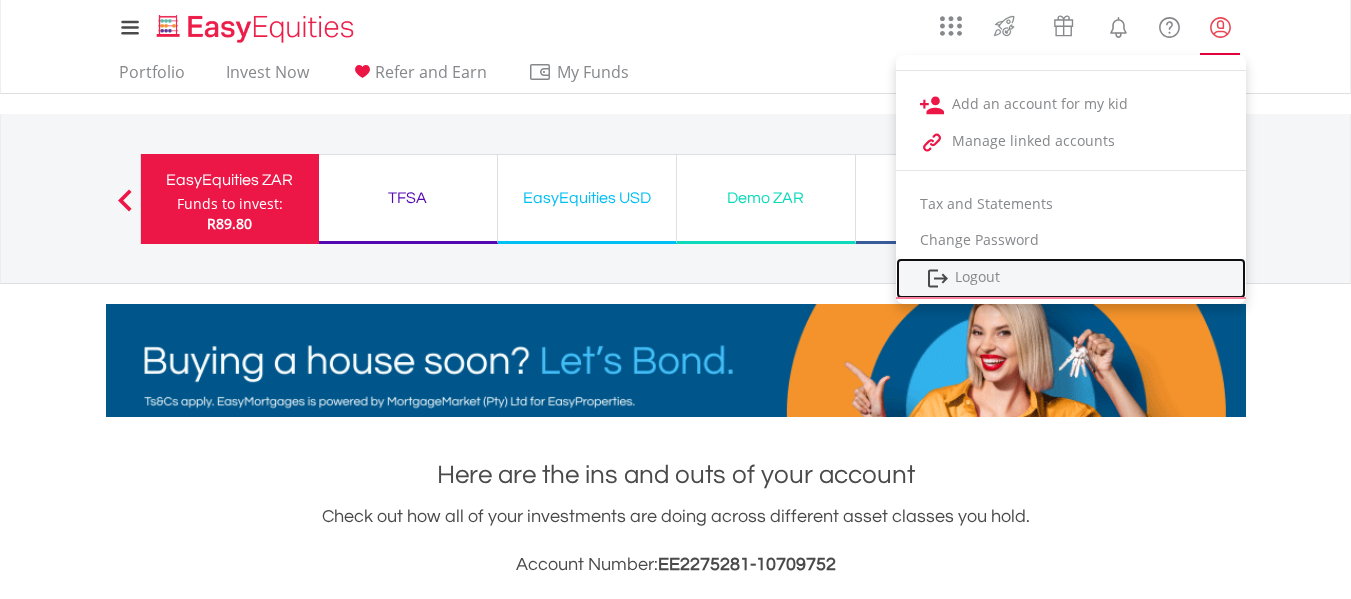 click on "Logout" at bounding box center (1071, 278) 